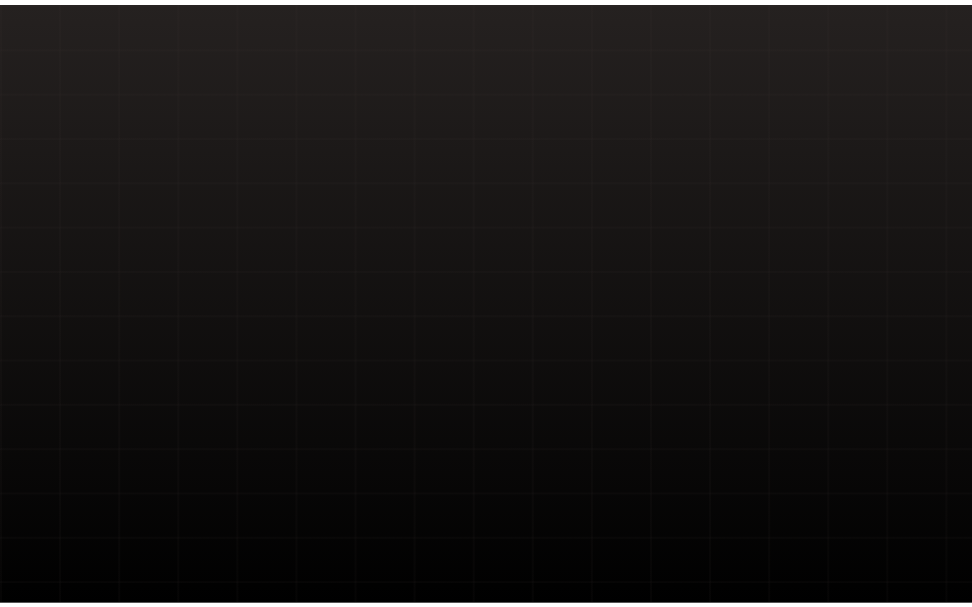 scroll, scrollTop: 0, scrollLeft: 0, axis: both 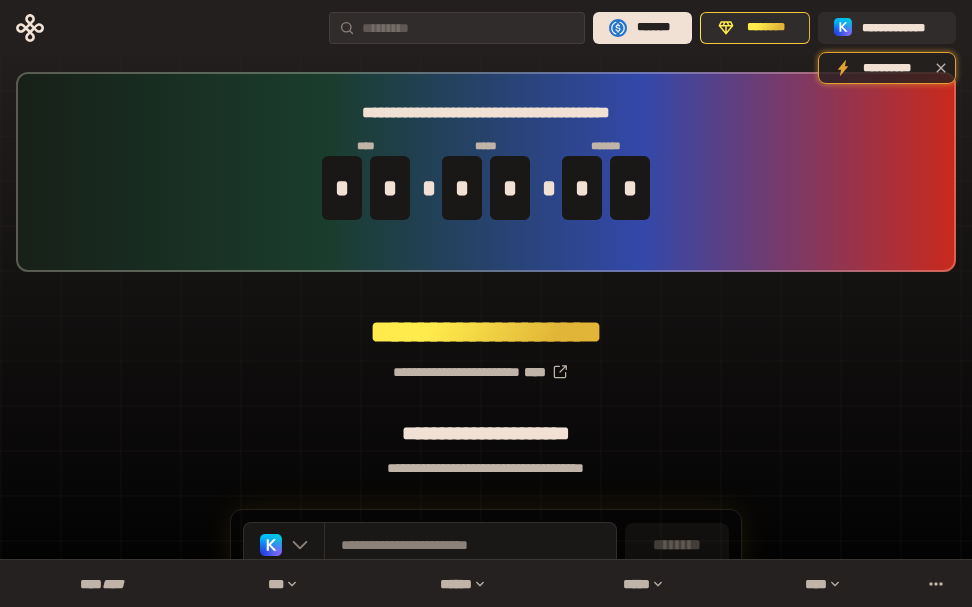 click on "**********" at bounding box center (486, 358) 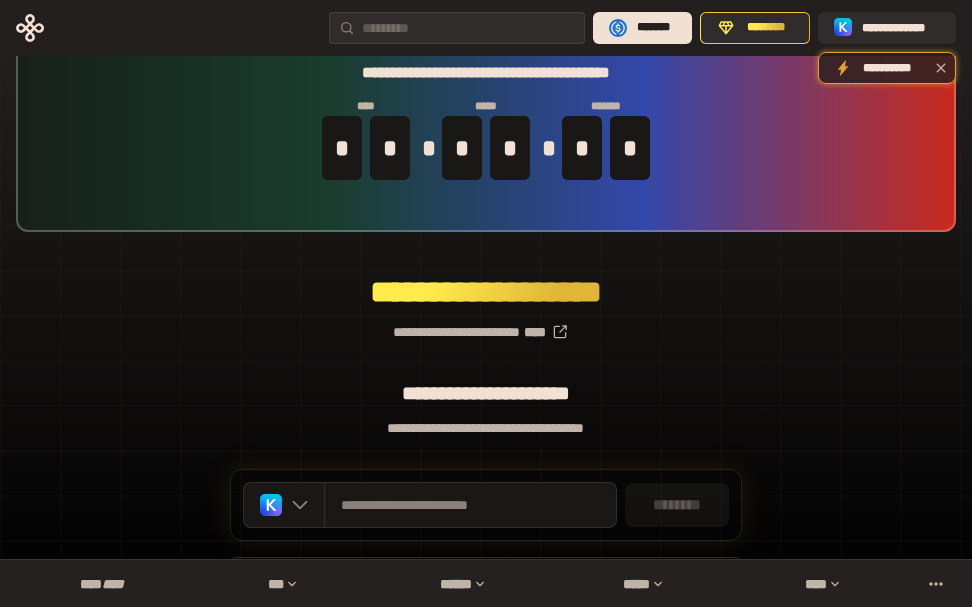 scroll, scrollTop: 102, scrollLeft: 0, axis: vertical 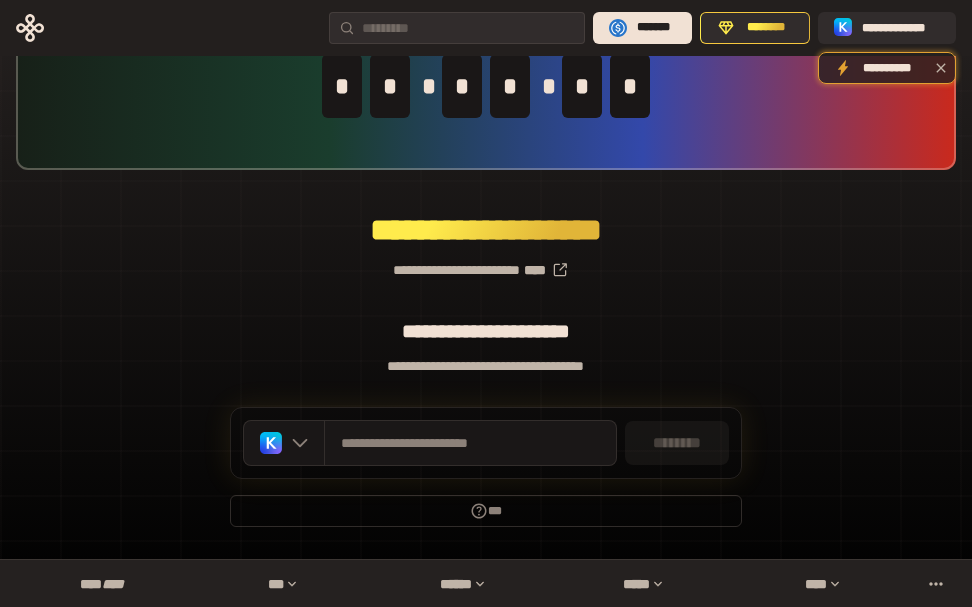 click on "********" at bounding box center (677, 443) 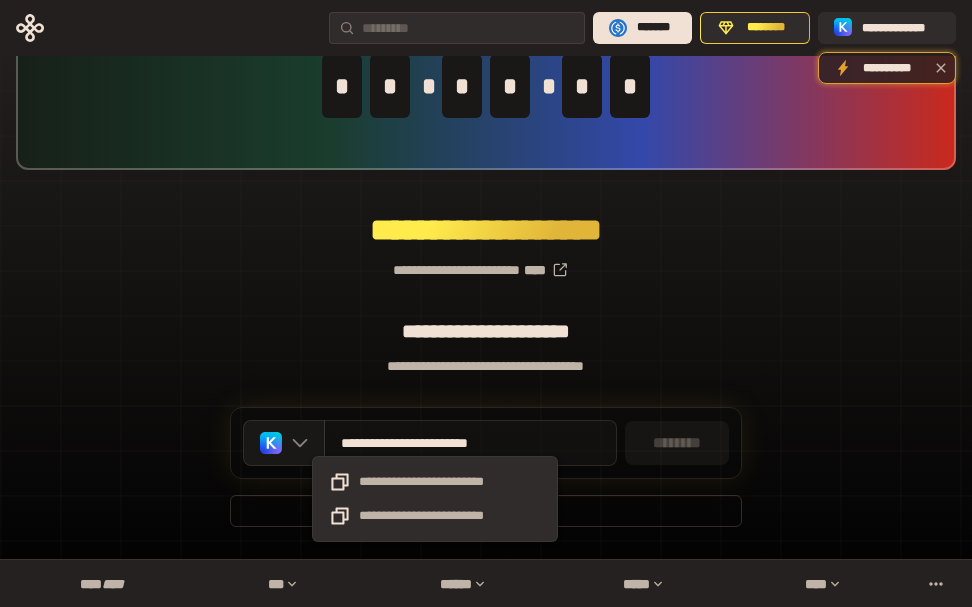 click on "**********" at bounding box center (435, 443) 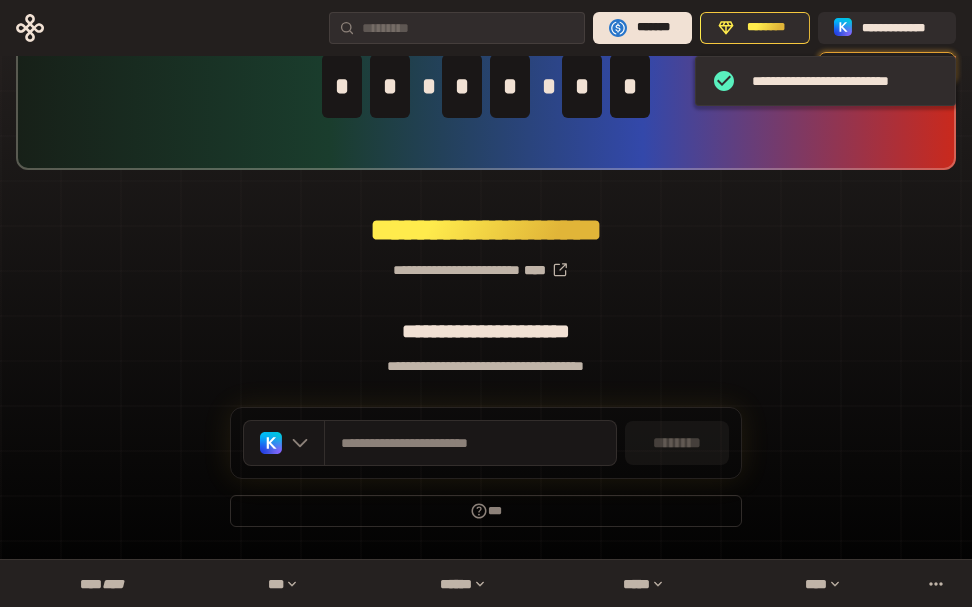 click on "********" at bounding box center (677, 443) 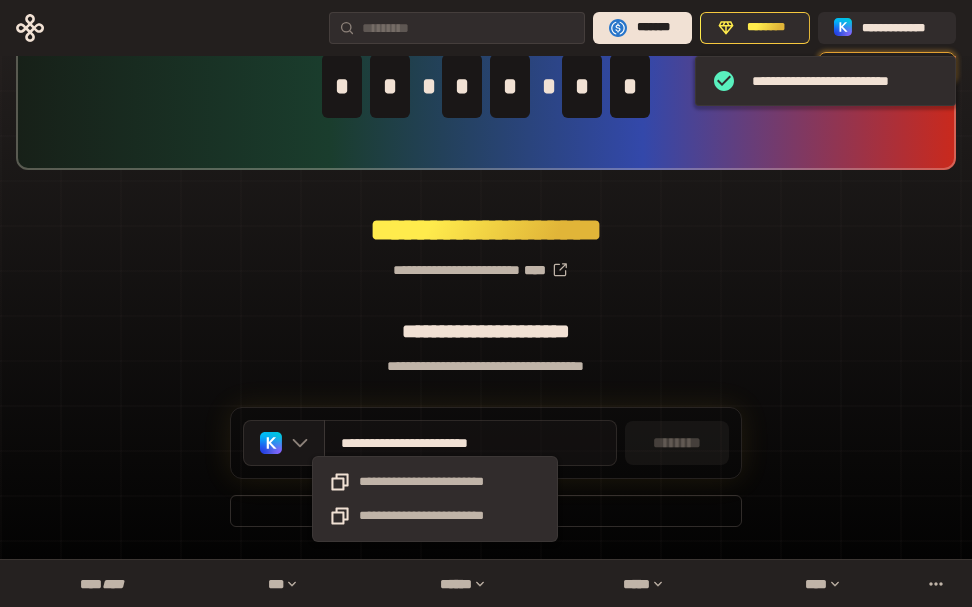 click on "**********" at bounding box center [435, 443] 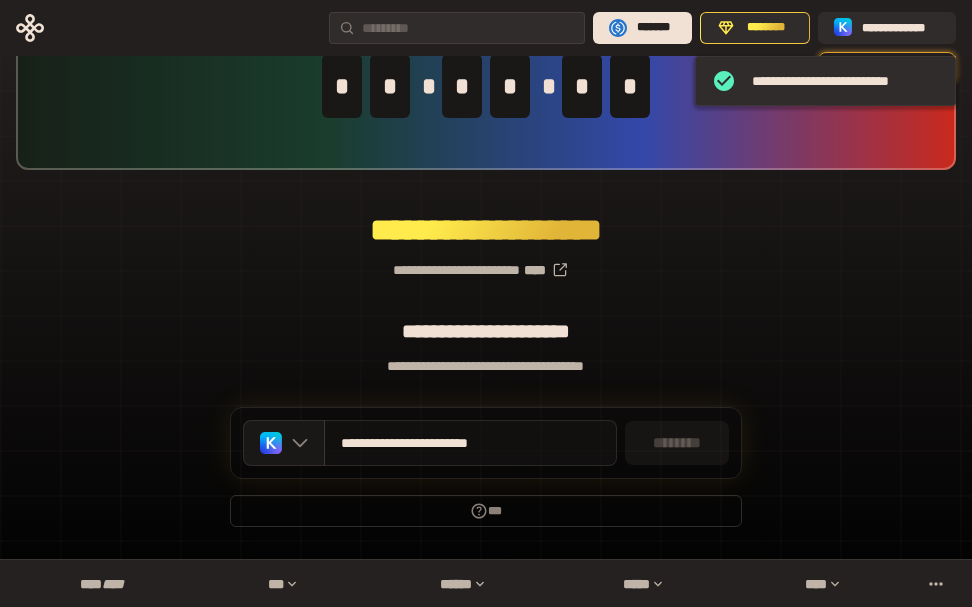 click on "**********" at bounding box center [435, 443] 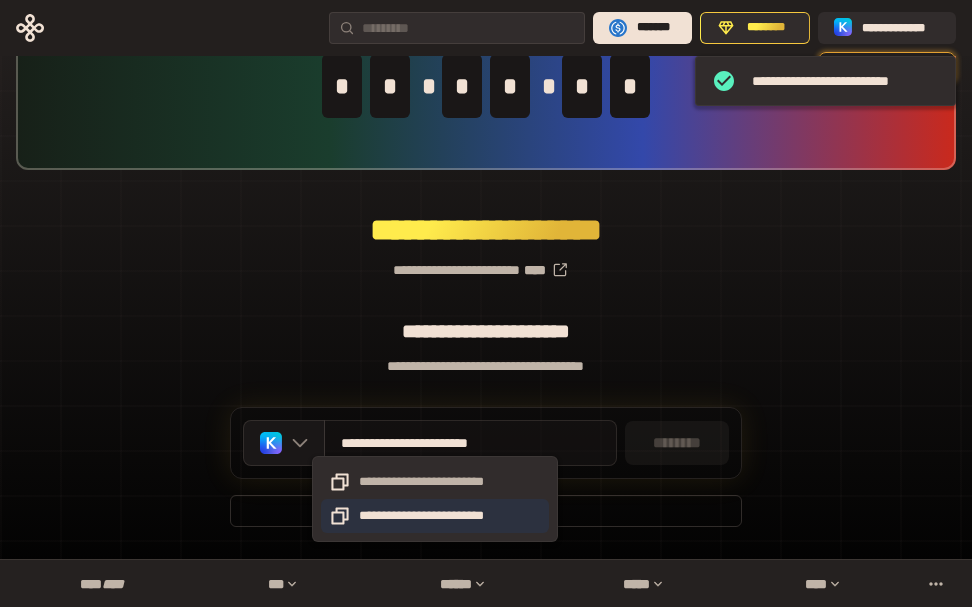click on "**********" at bounding box center (435, 516) 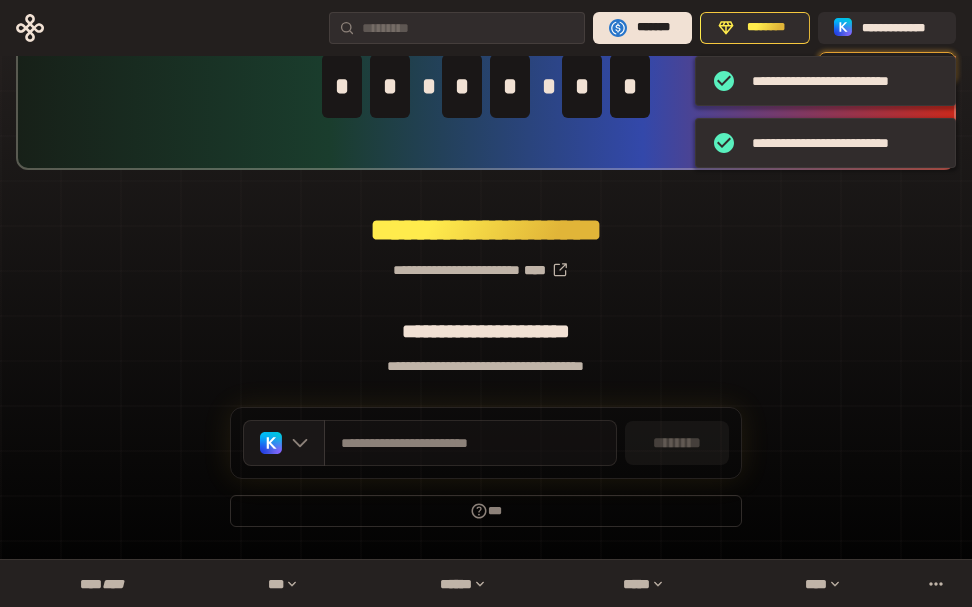 click on "********" at bounding box center [677, 443] 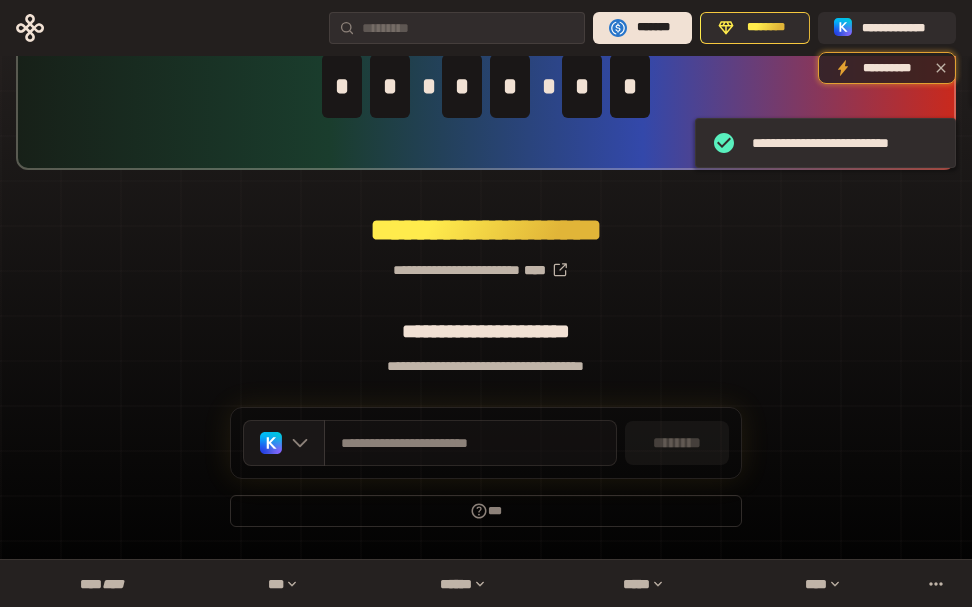 click on "**********" at bounding box center [486, 256] 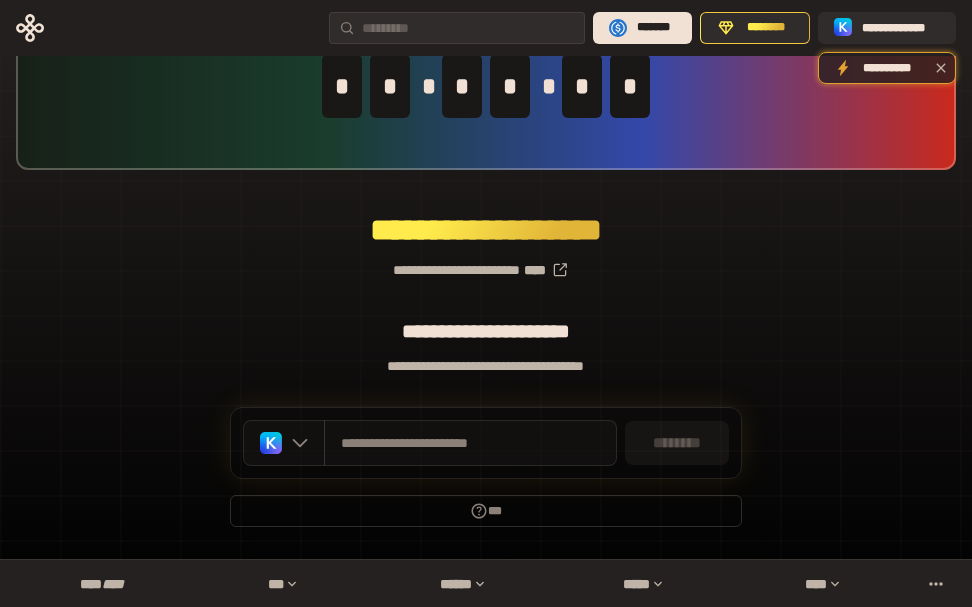 click at bounding box center [284, 443] 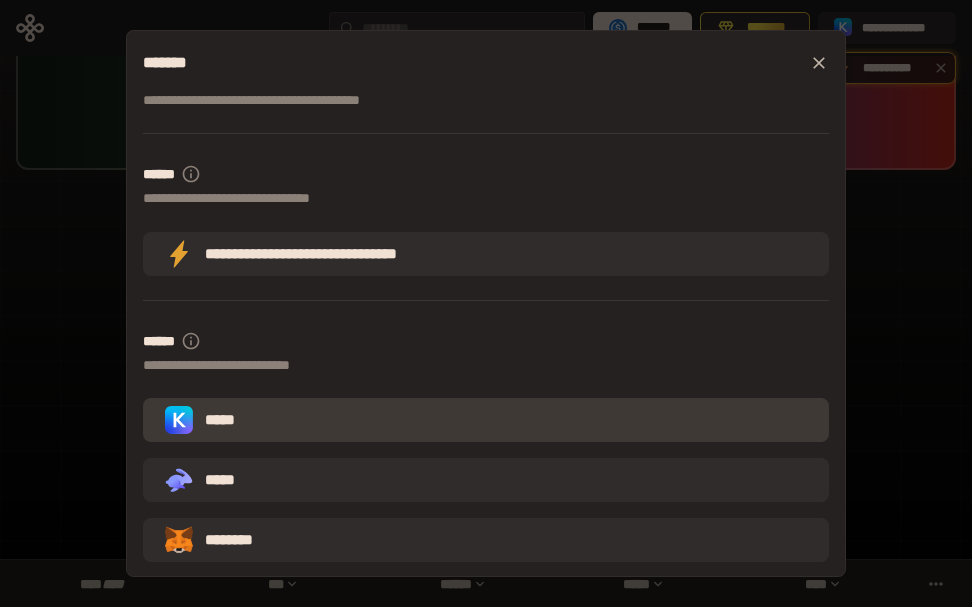 click on "*****" at bounding box center (486, 420) 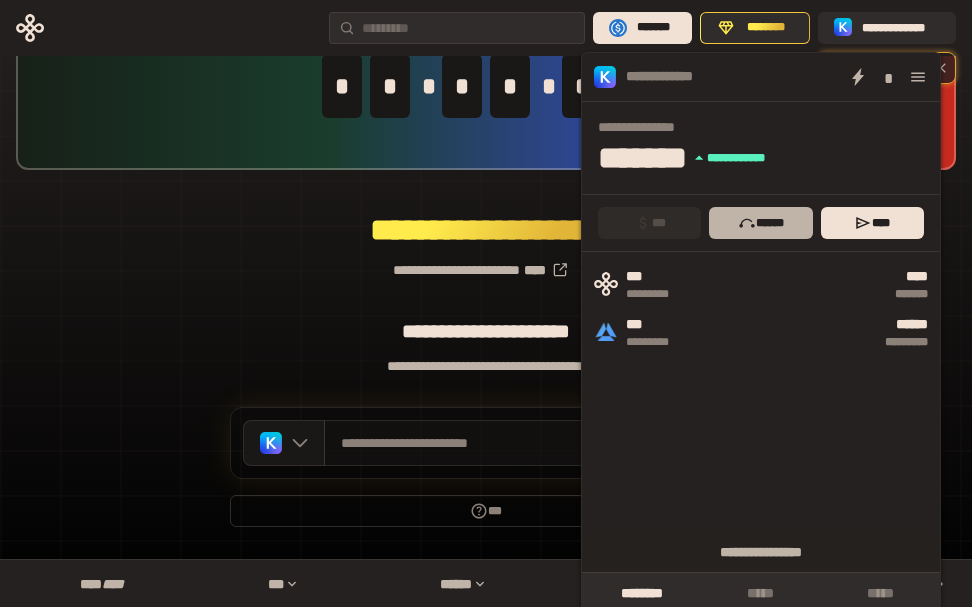 click on "******" at bounding box center [760, 223] 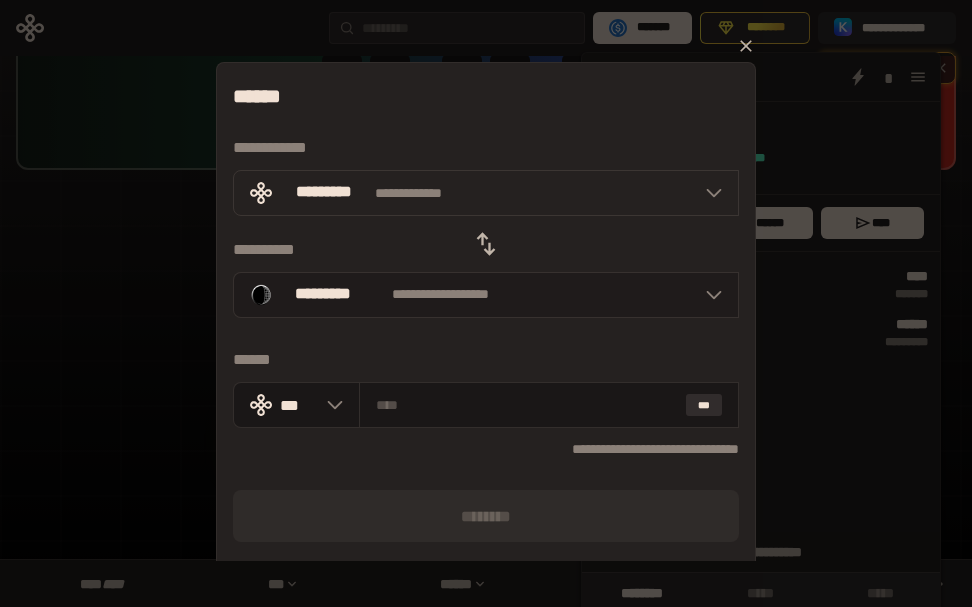 click on "**********" at bounding box center [440, 295] 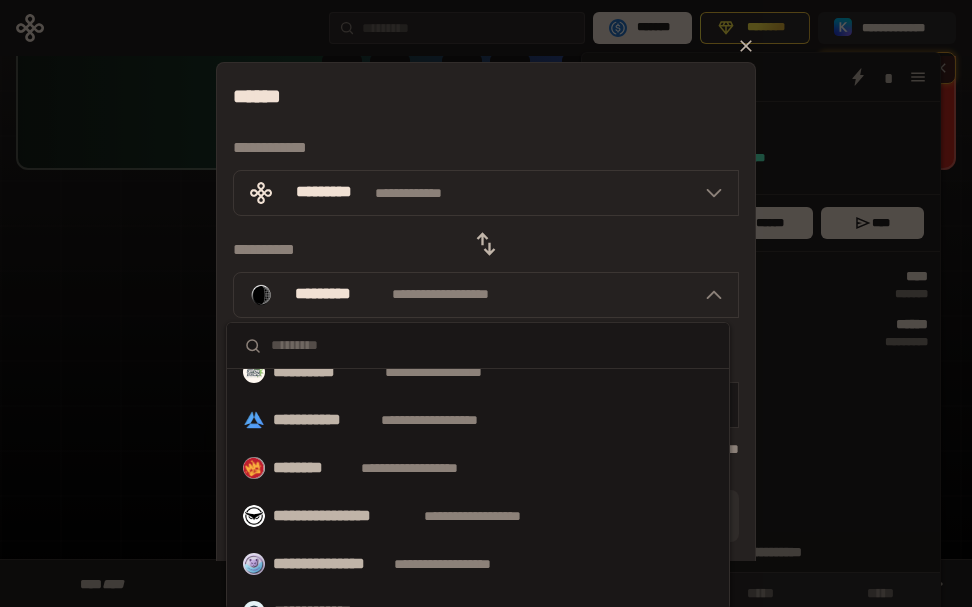 scroll, scrollTop: 266, scrollLeft: 0, axis: vertical 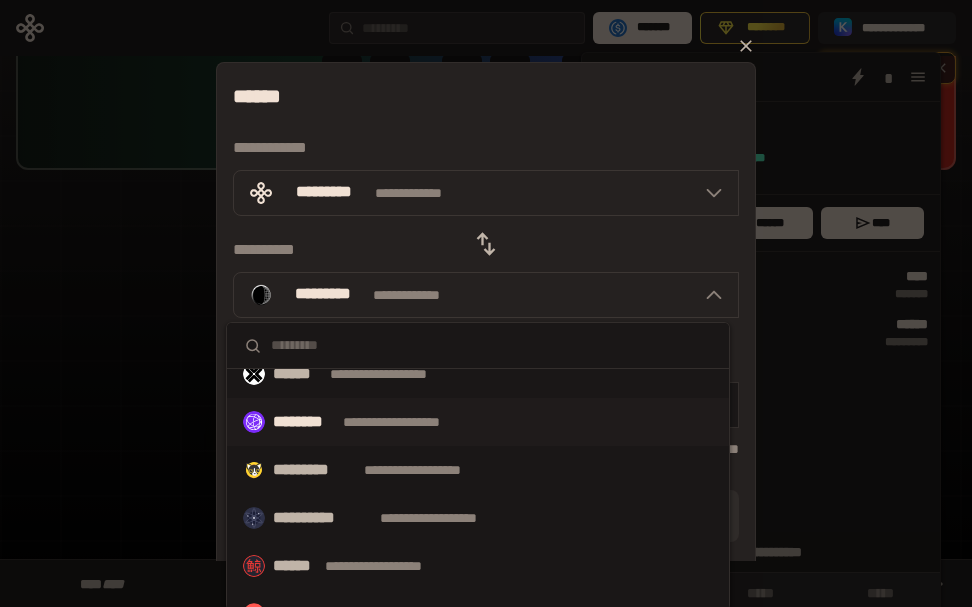 click on "**********" at bounding box center (410, 422) 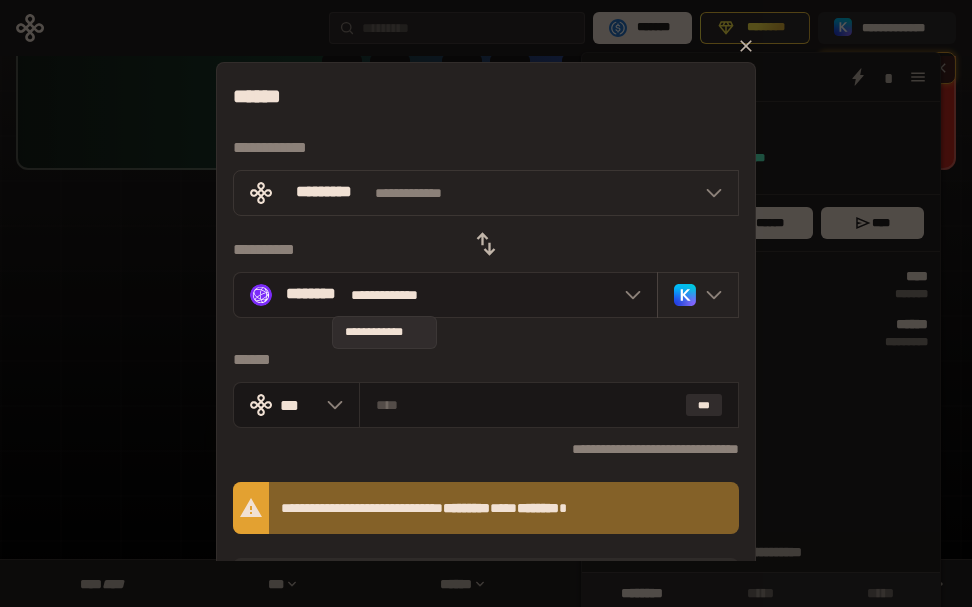 click on "**********" at bounding box center (392, 295) 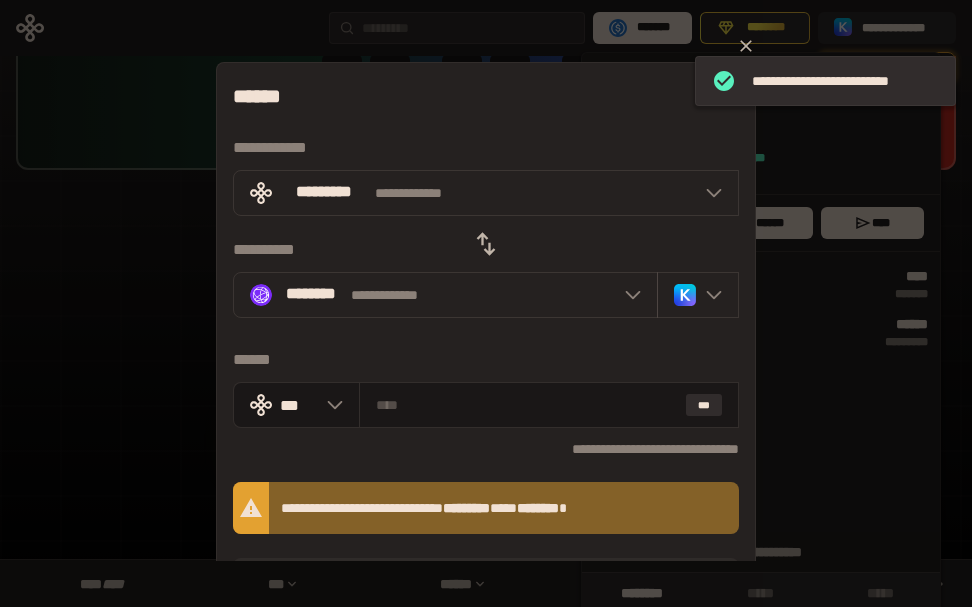 click on "******" at bounding box center [486, 360] 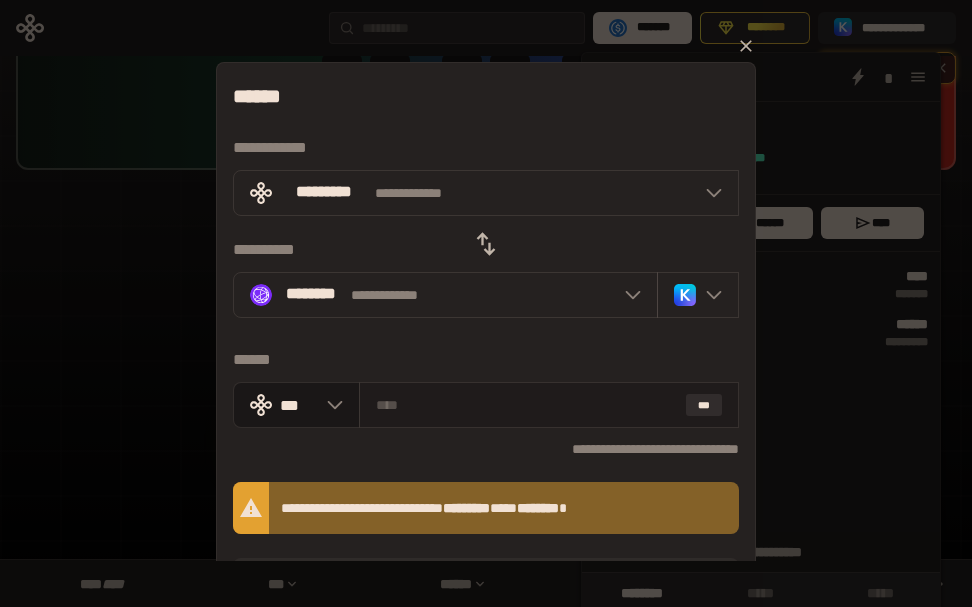click at bounding box center [527, 405] 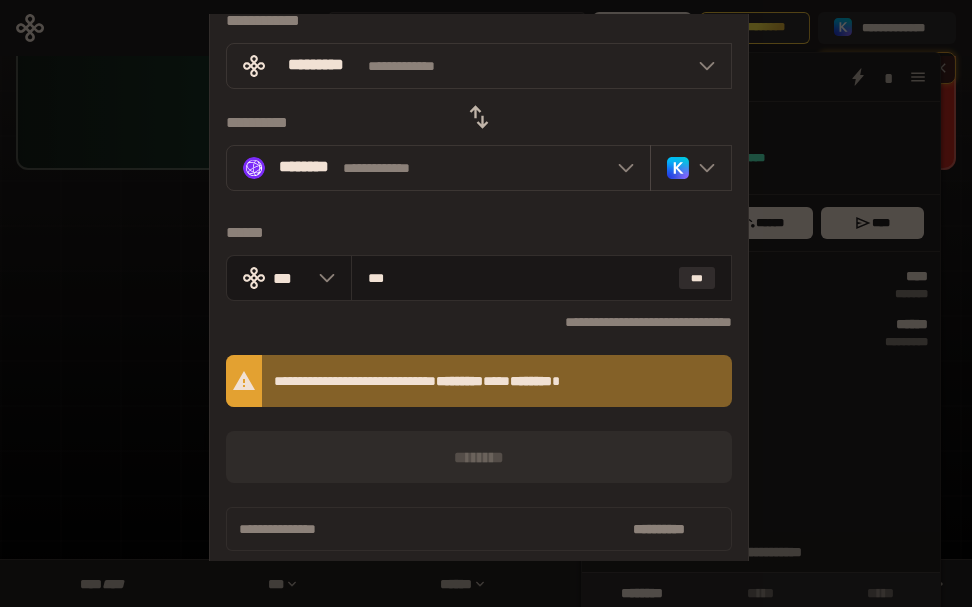 scroll, scrollTop: 150, scrollLeft: 0, axis: vertical 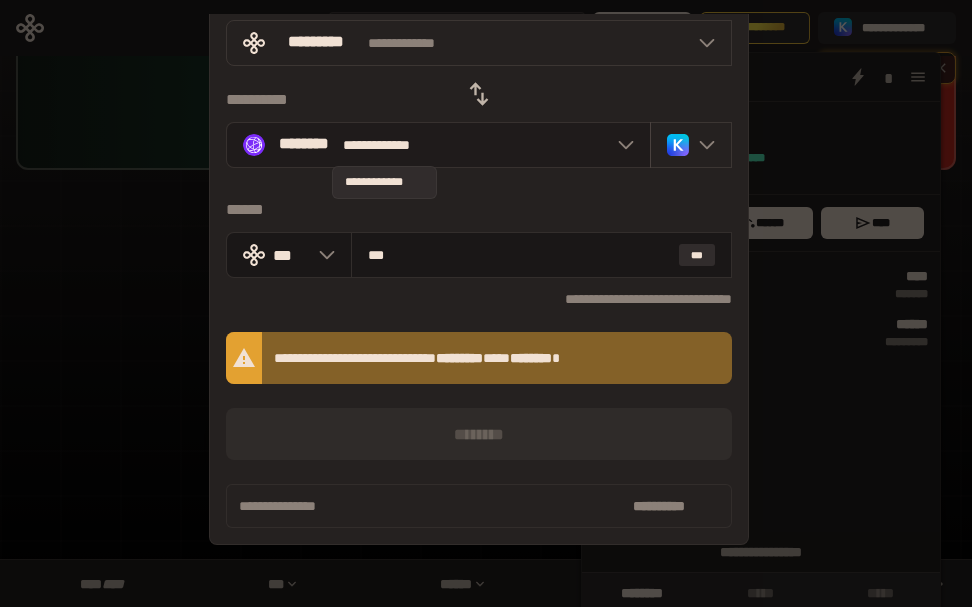 type on "***" 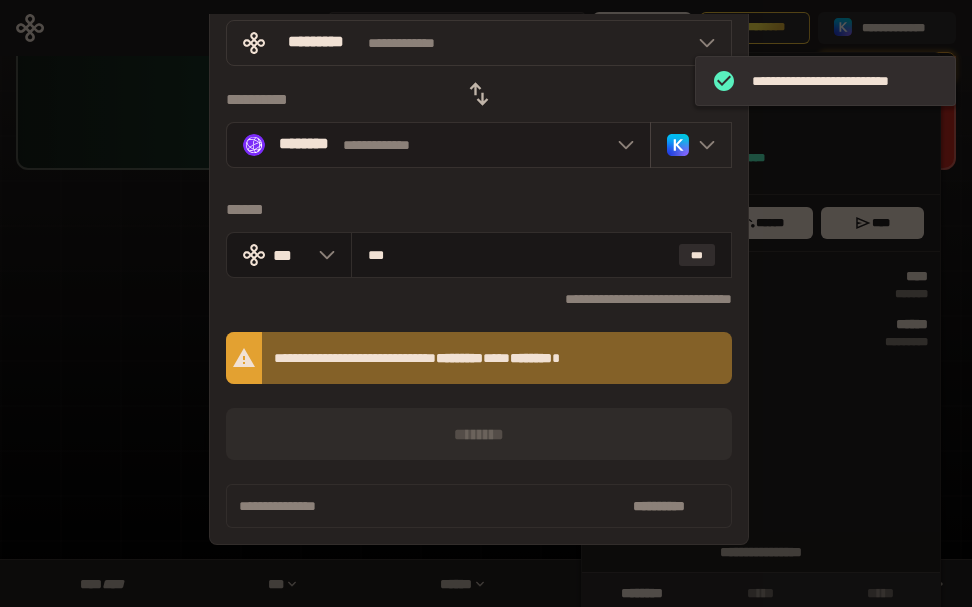 click on "********" at bounding box center [304, 145] 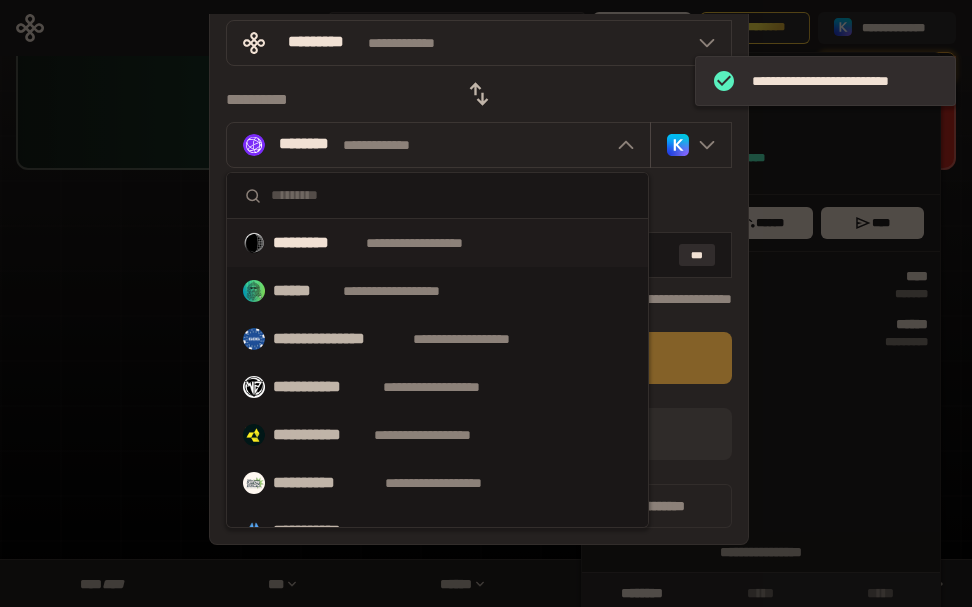 click on "**********" at bounding box center (433, 243) 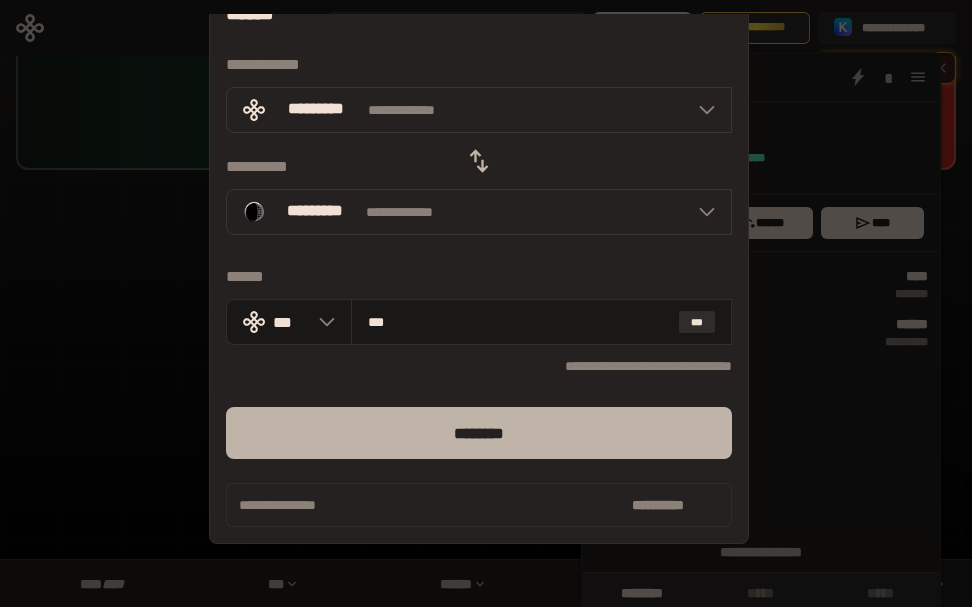 click on "********" at bounding box center [479, 433] 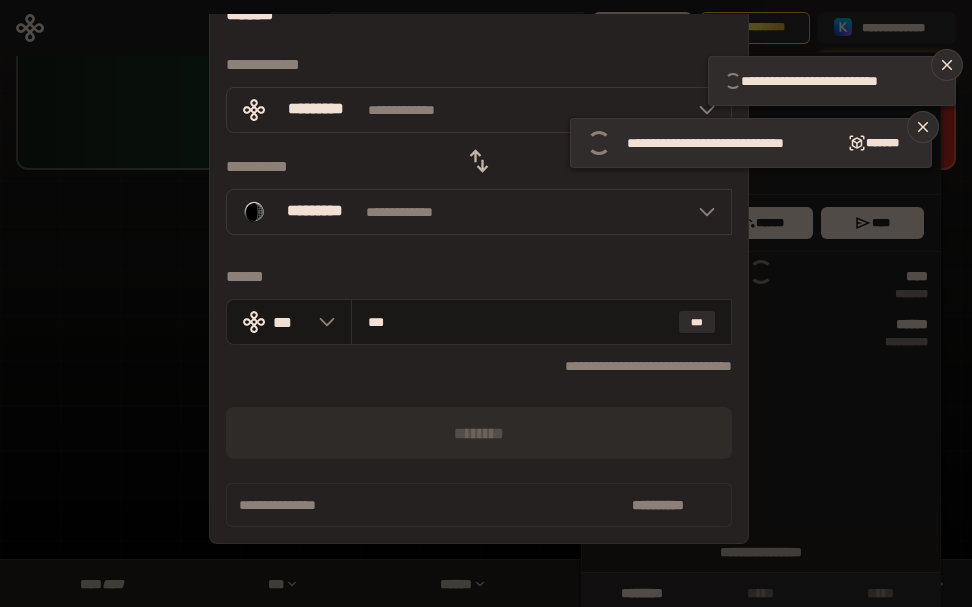 type 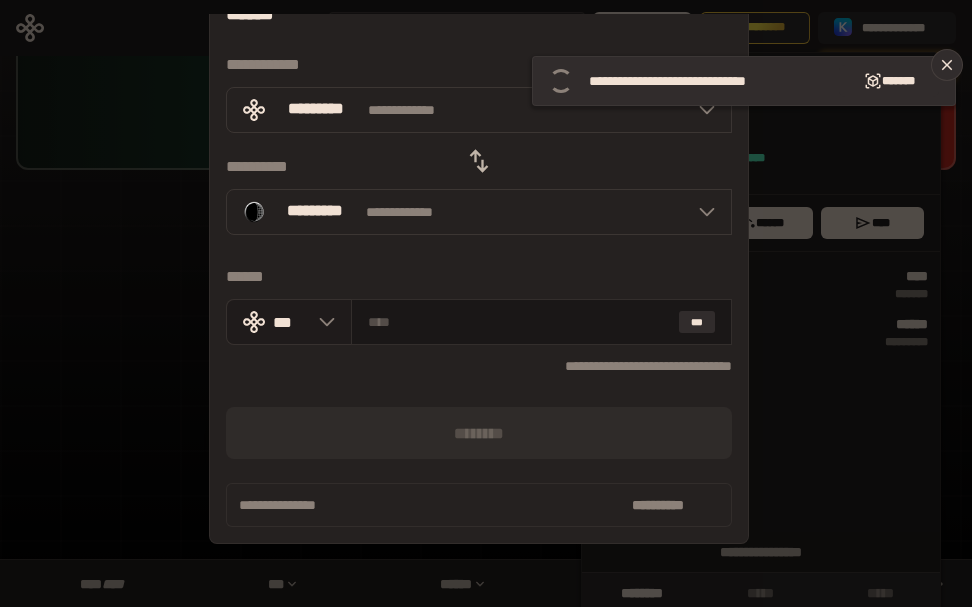 click 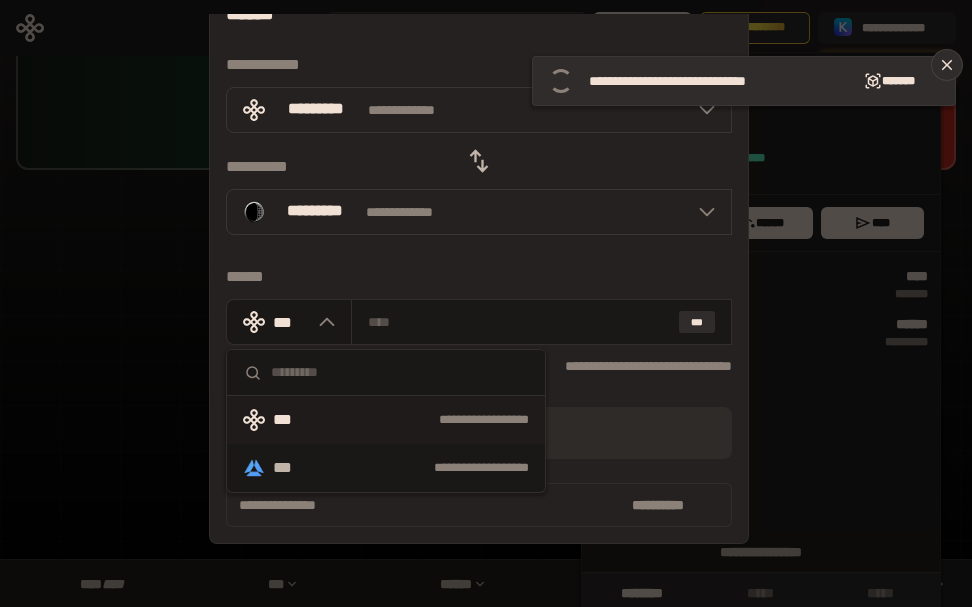 click on "******" at bounding box center [479, 277] 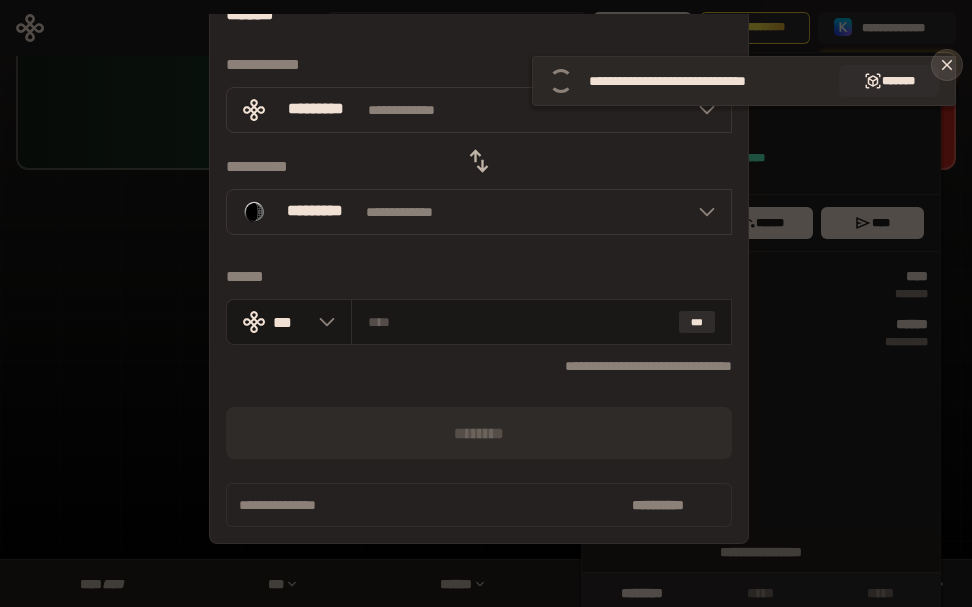 click 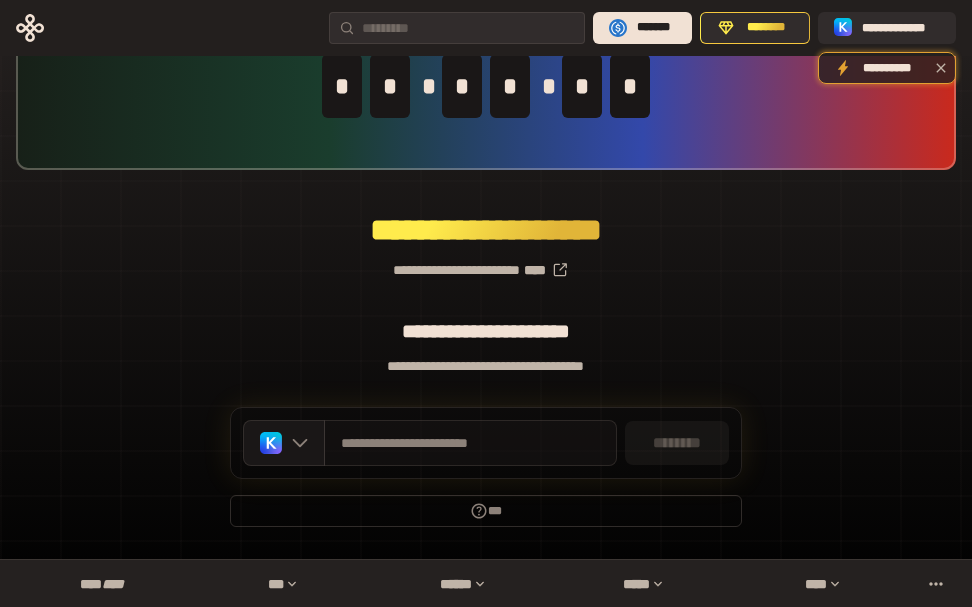 click on "**********" at bounding box center [486, 256] 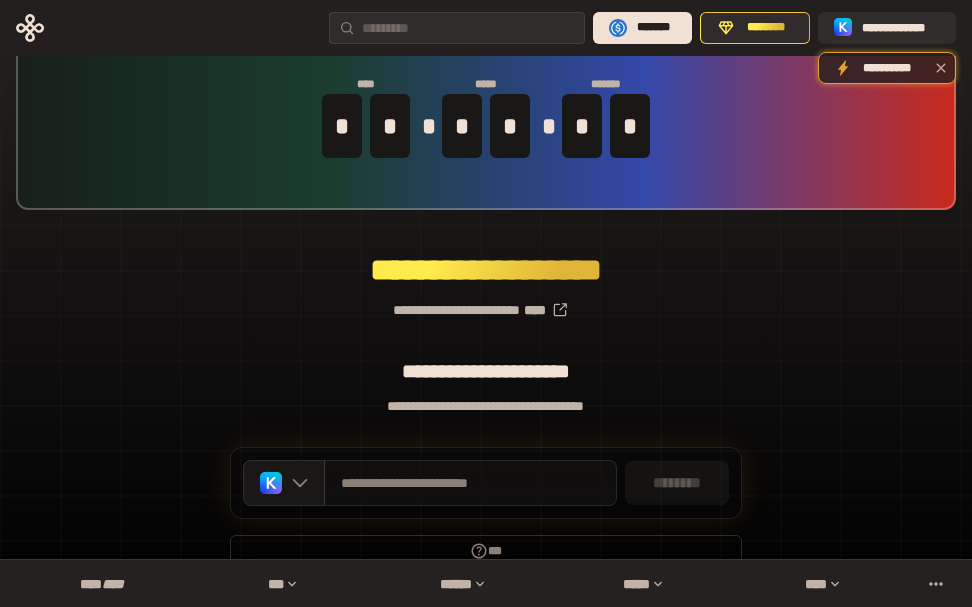 scroll, scrollTop: 0, scrollLeft: 0, axis: both 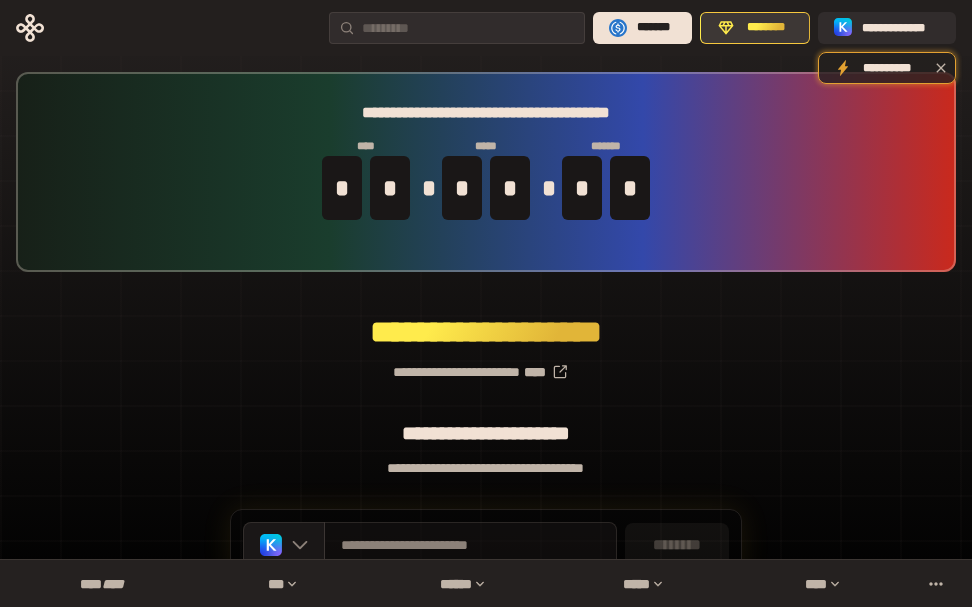 click on "********" at bounding box center (766, 28) 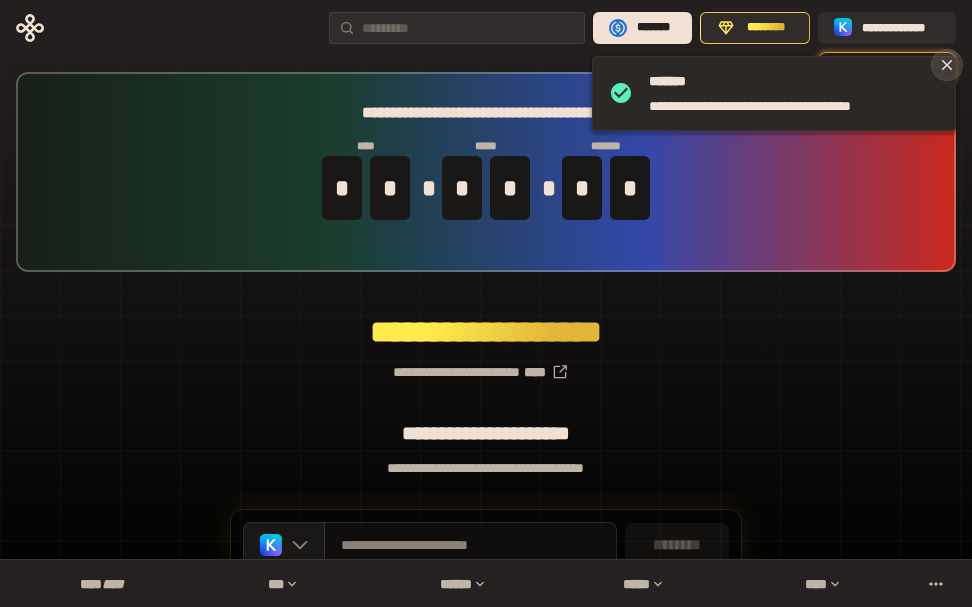 click 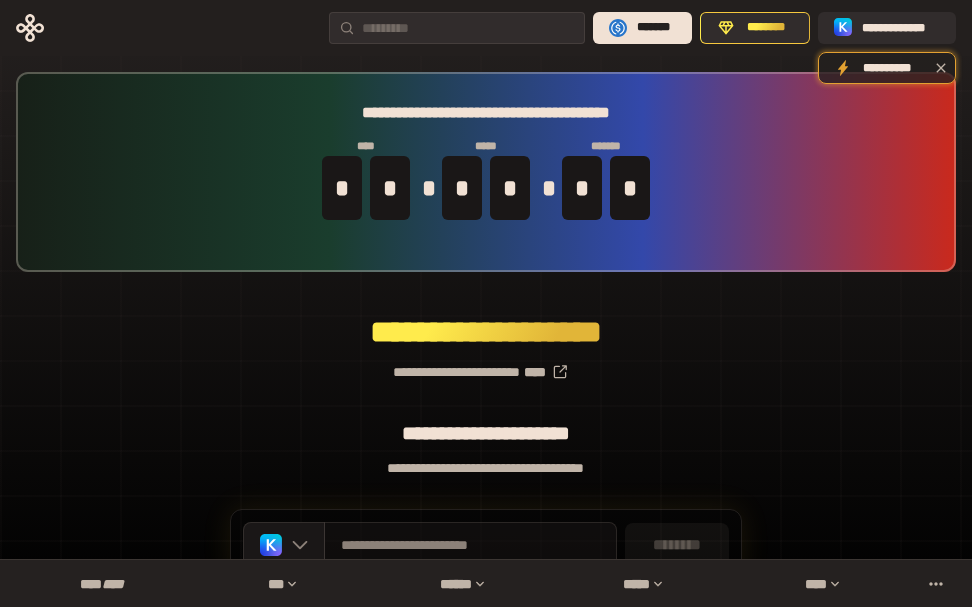 click on "**********" at bounding box center [486, 358] 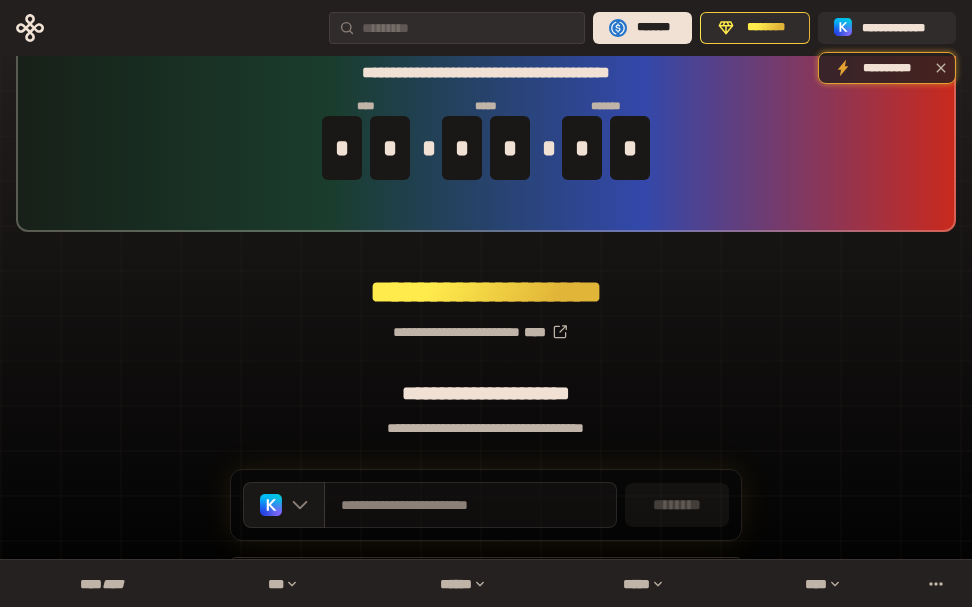 scroll, scrollTop: 102, scrollLeft: 0, axis: vertical 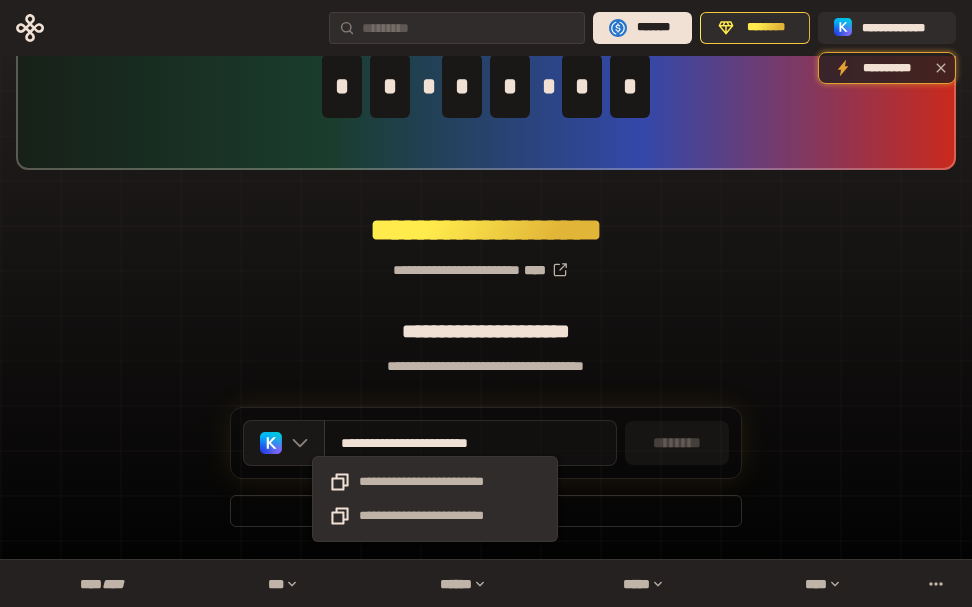 click on "**********" at bounding box center [435, 443] 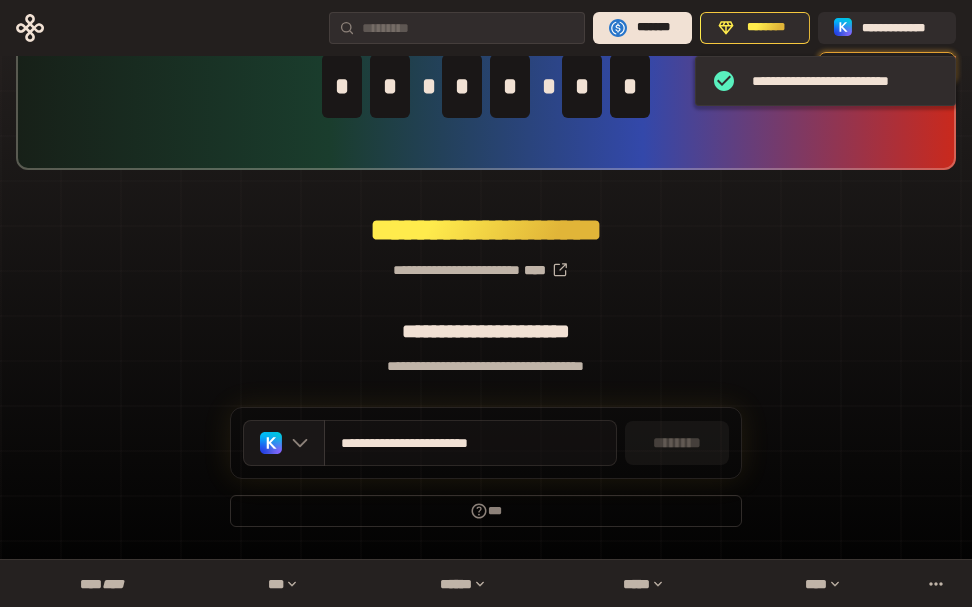 click on "**********" at bounding box center [435, 443] 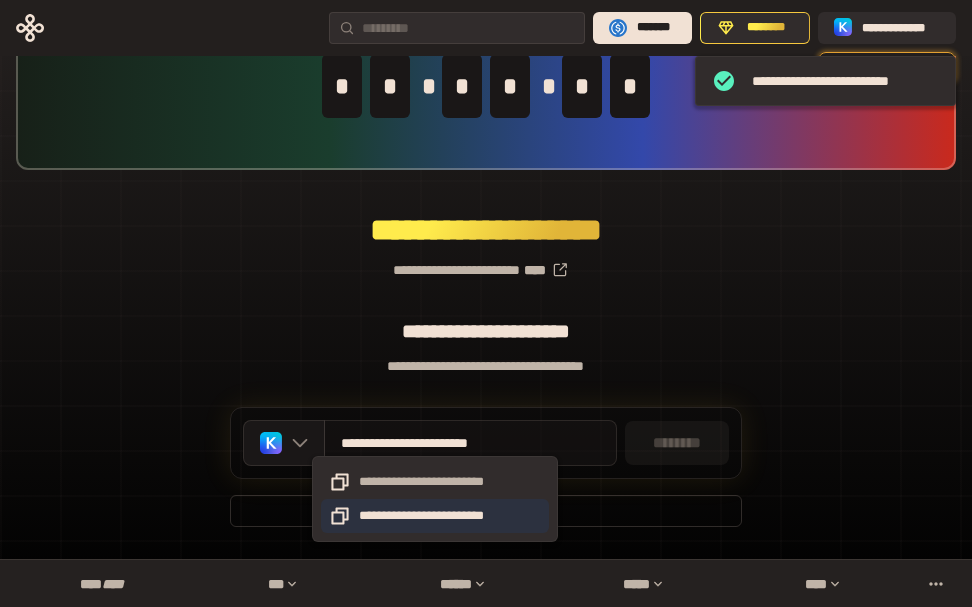 click on "**********" at bounding box center (435, 516) 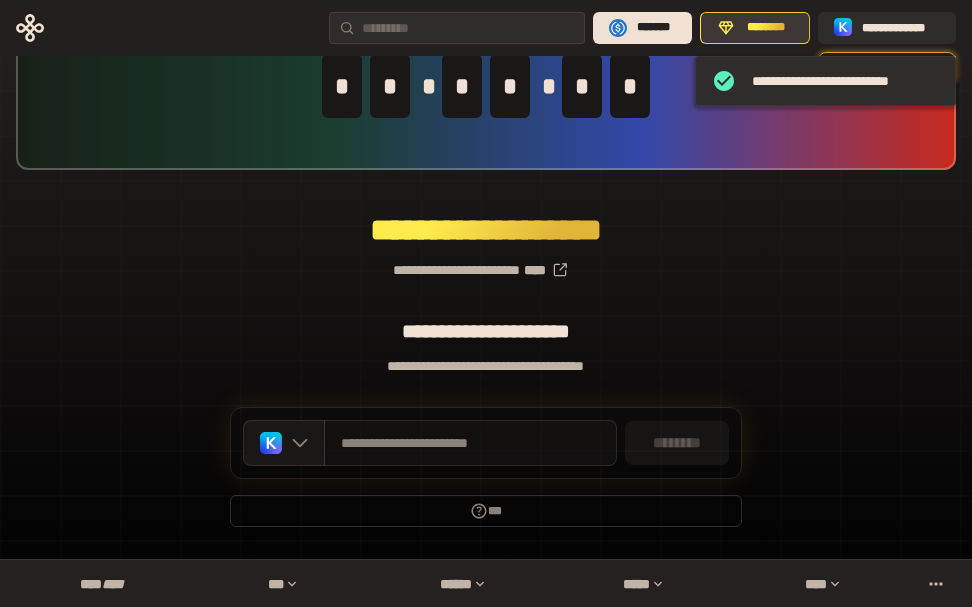 click on "********" at bounding box center [766, 28] 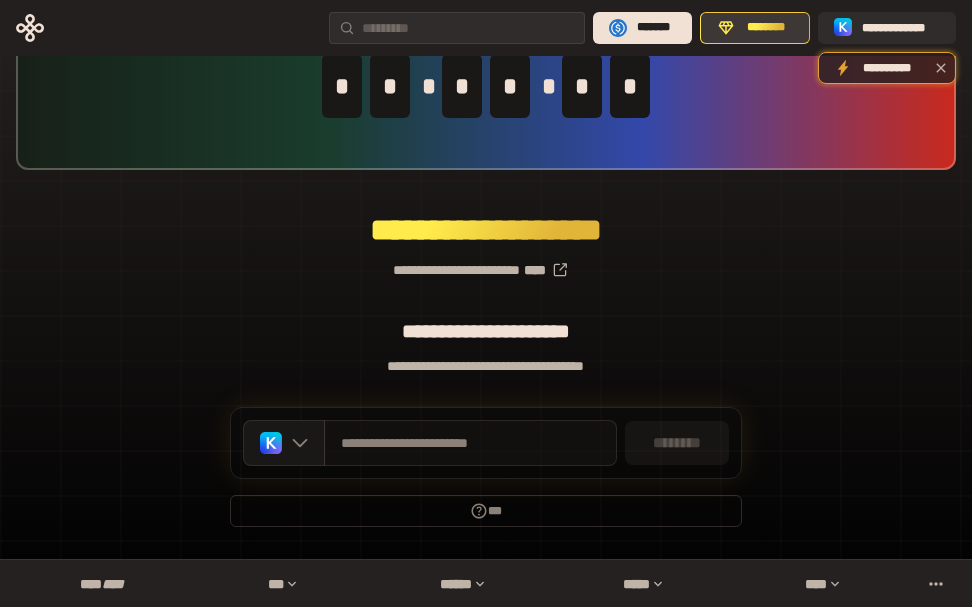 click on "********" at bounding box center (766, 28) 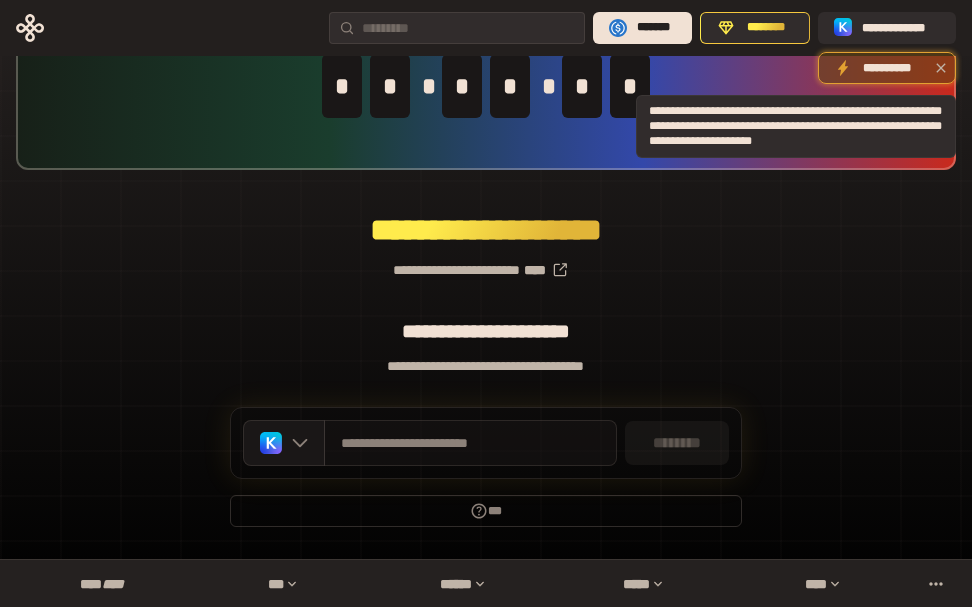 click 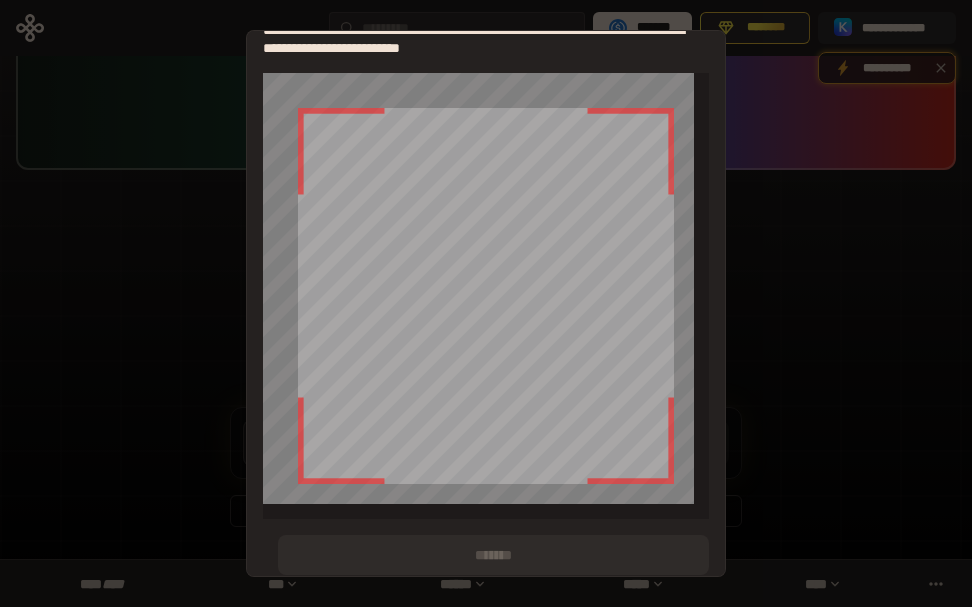scroll, scrollTop: 0, scrollLeft: 0, axis: both 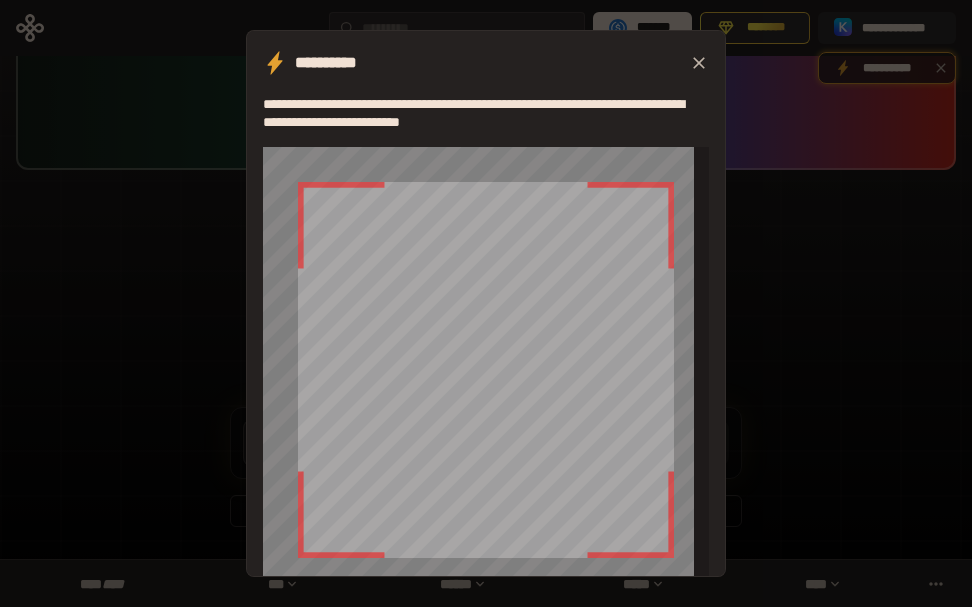 click 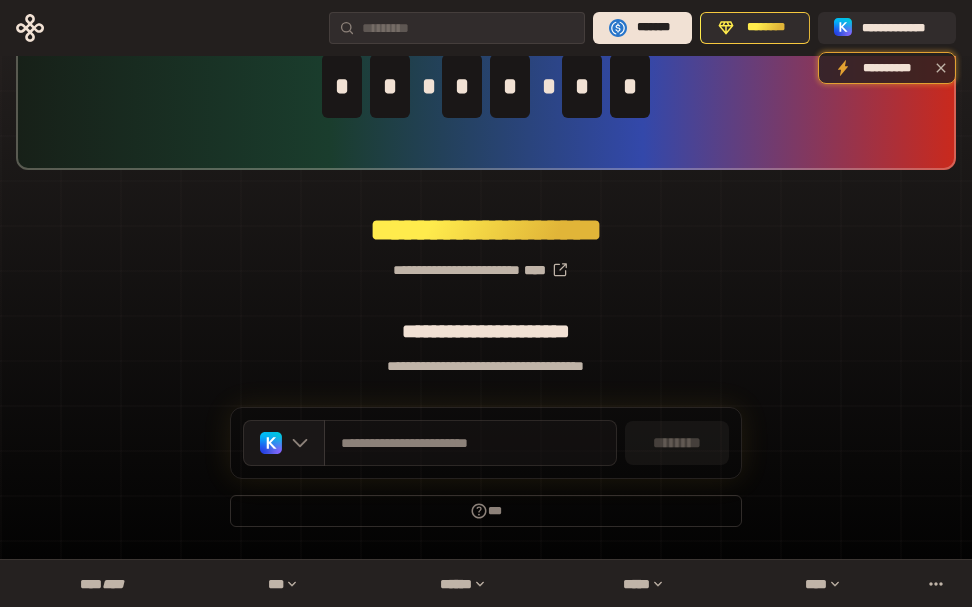 click on "**********" at bounding box center (486, 256) 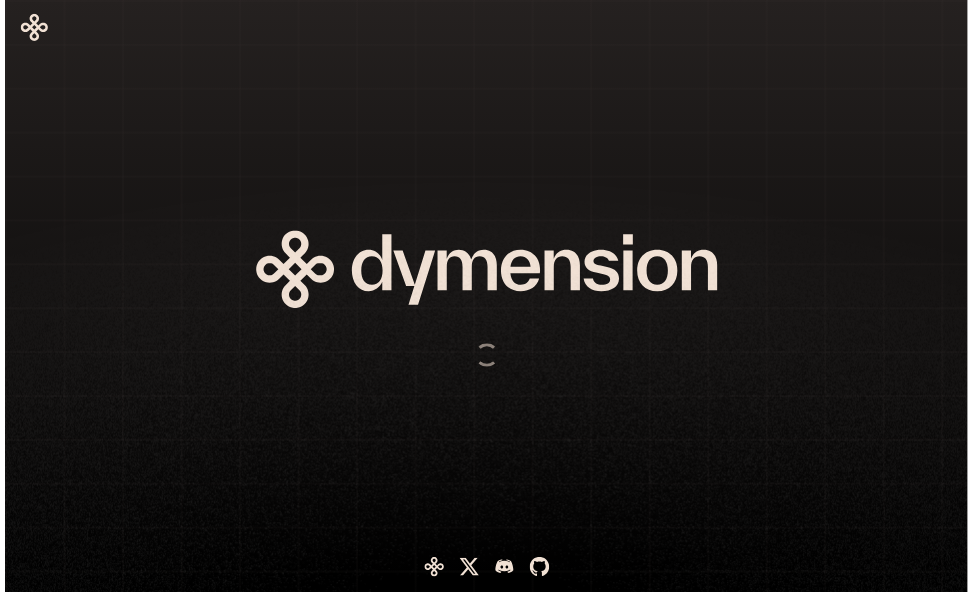 scroll, scrollTop: 0, scrollLeft: 0, axis: both 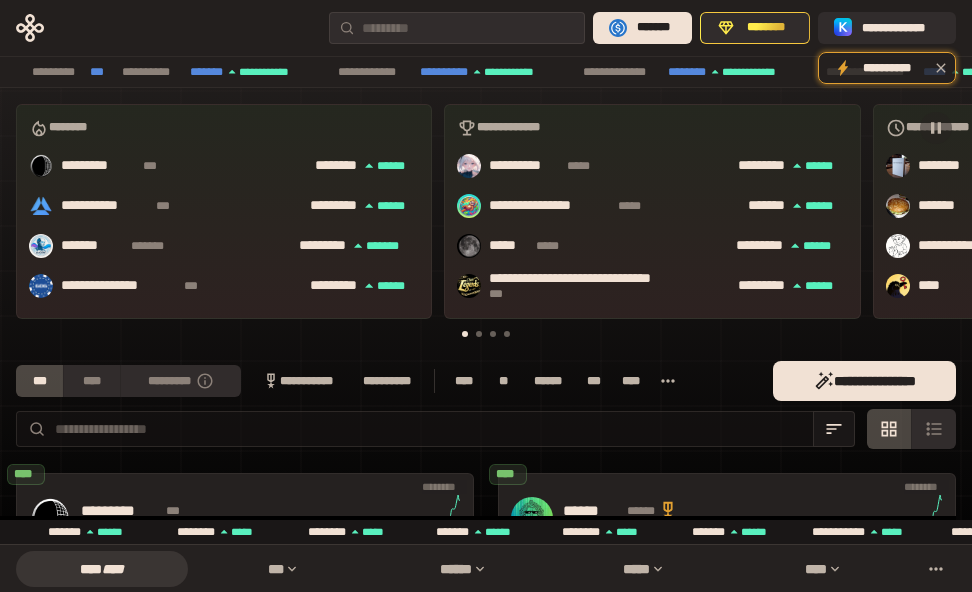 click at bounding box center (429, 429) 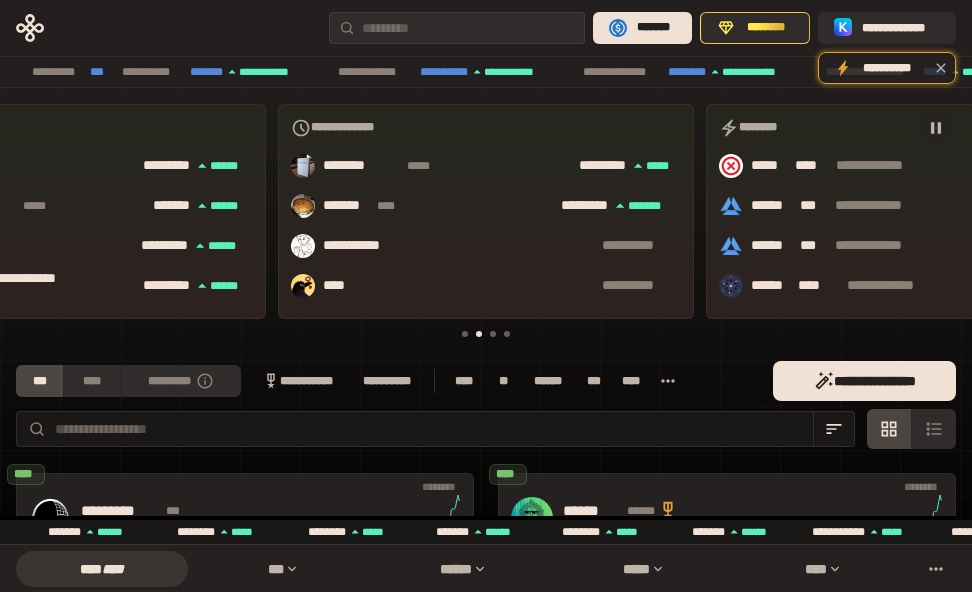 click on "**********" at bounding box center (486, 787) 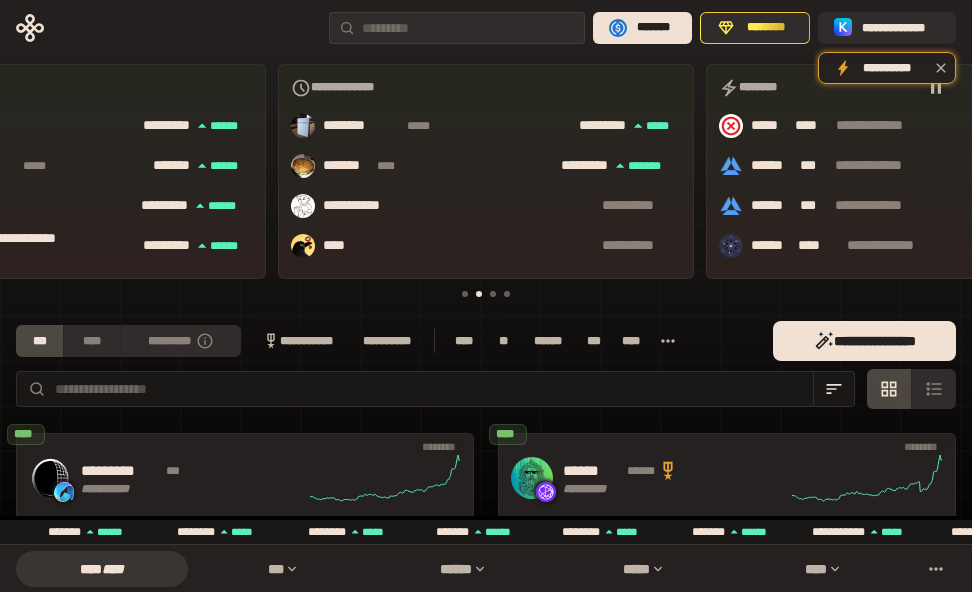scroll, scrollTop: 400, scrollLeft: 0, axis: vertical 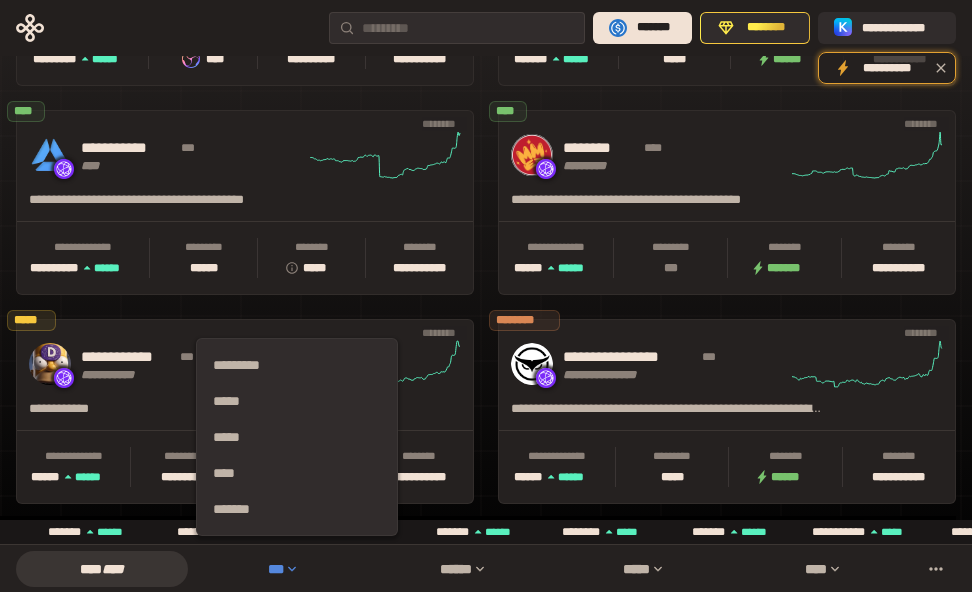 click on "***" at bounding box center (282, 569) 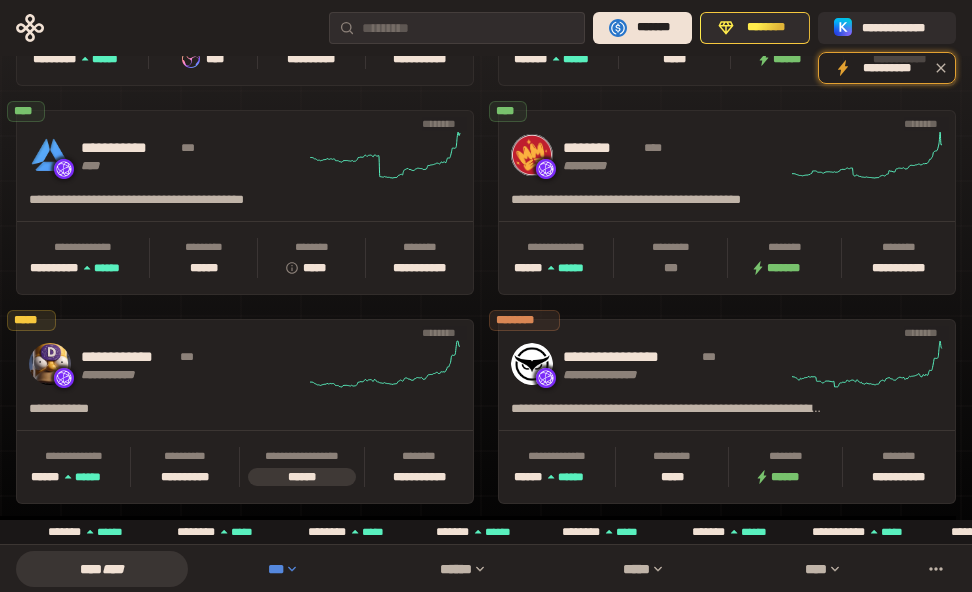 click on "***" at bounding box center [282, 569] 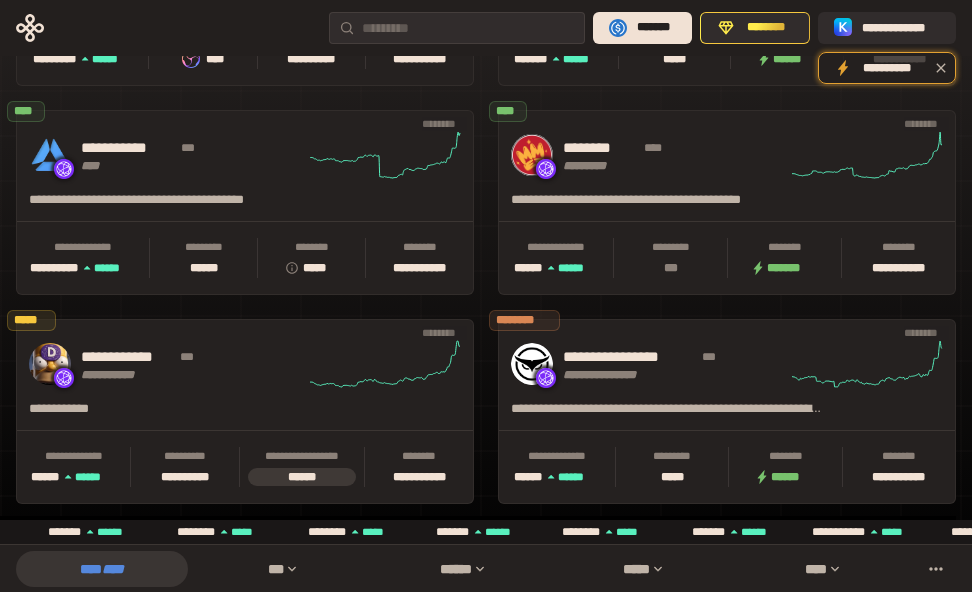 click on "**** ****" at bounding box center [102, 569] 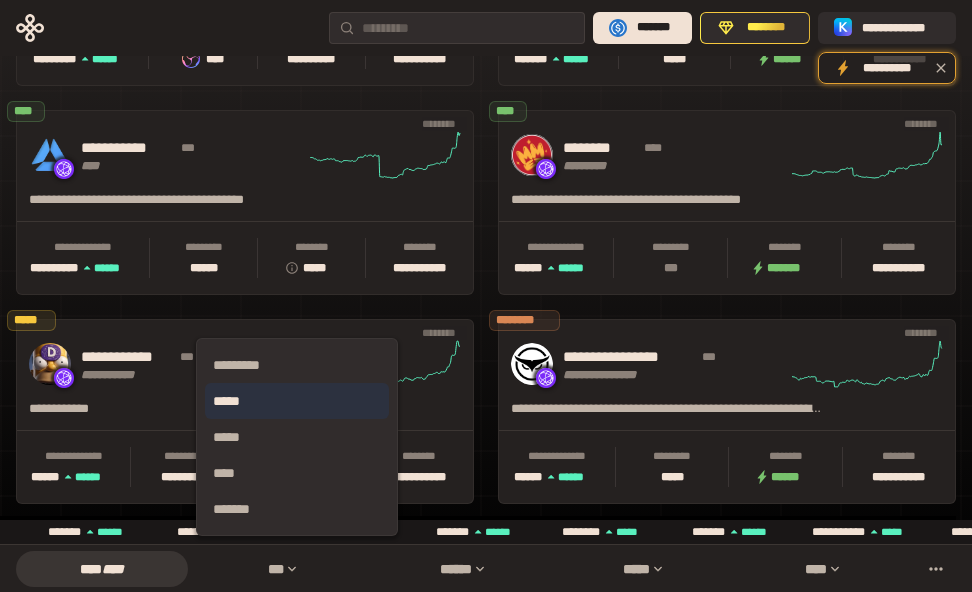 click on "*****" at bounding box center (297, 401) 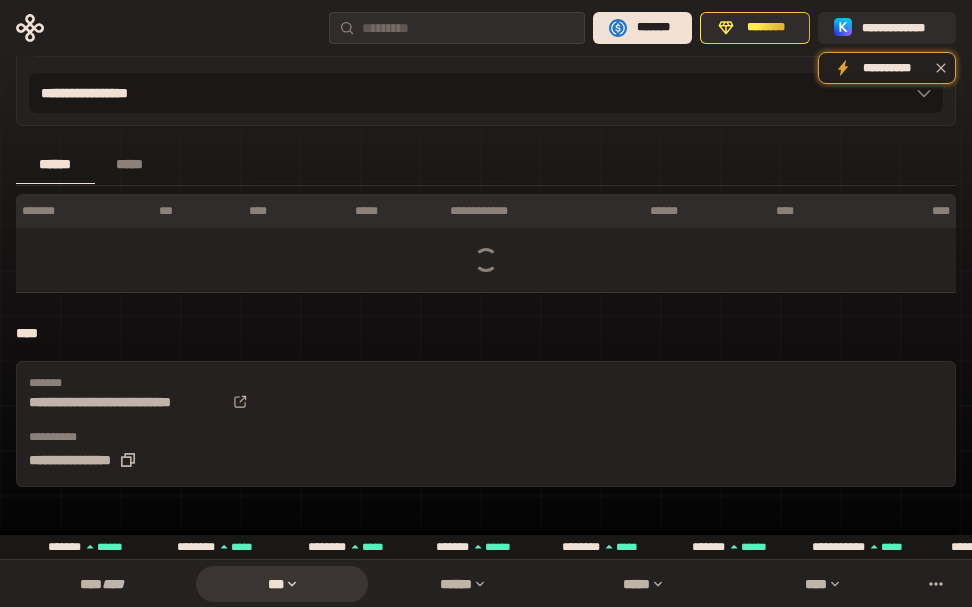scroll, scrollTop: 990, scrollLeft: 0, axis: vertical 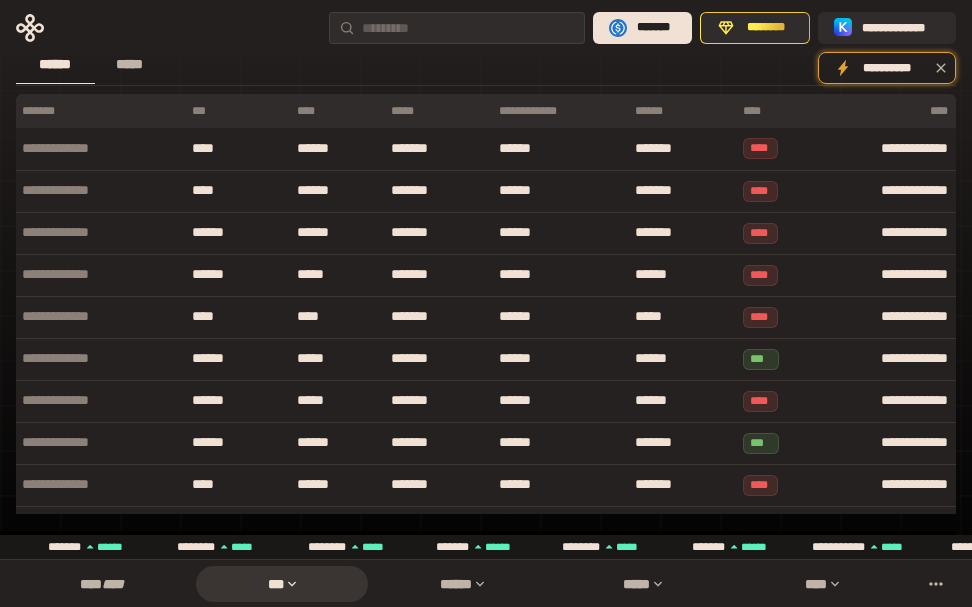 click on "*****" at bounding box center [129, 64] 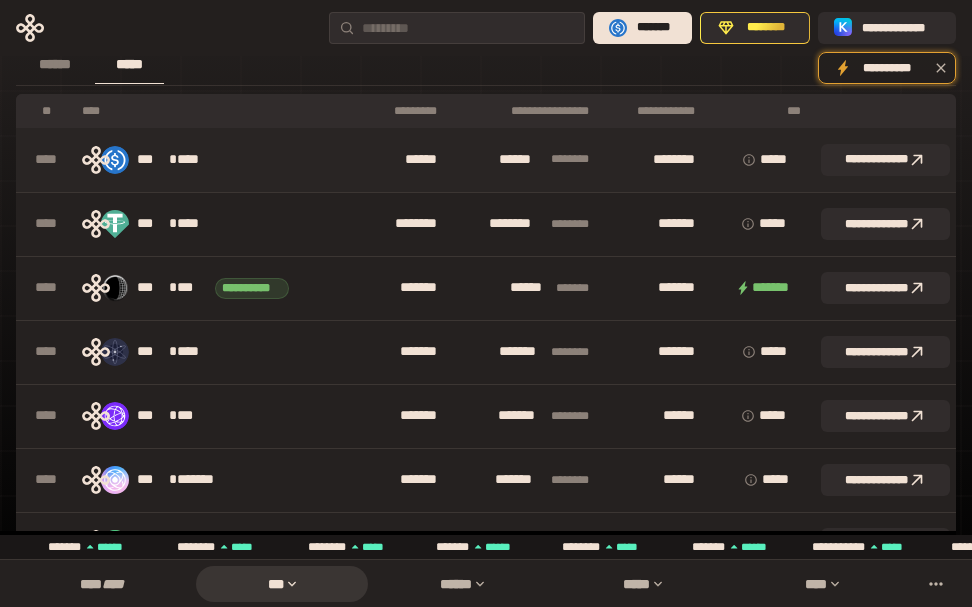 click on "*** * ****" at bounding box center (179, 160) 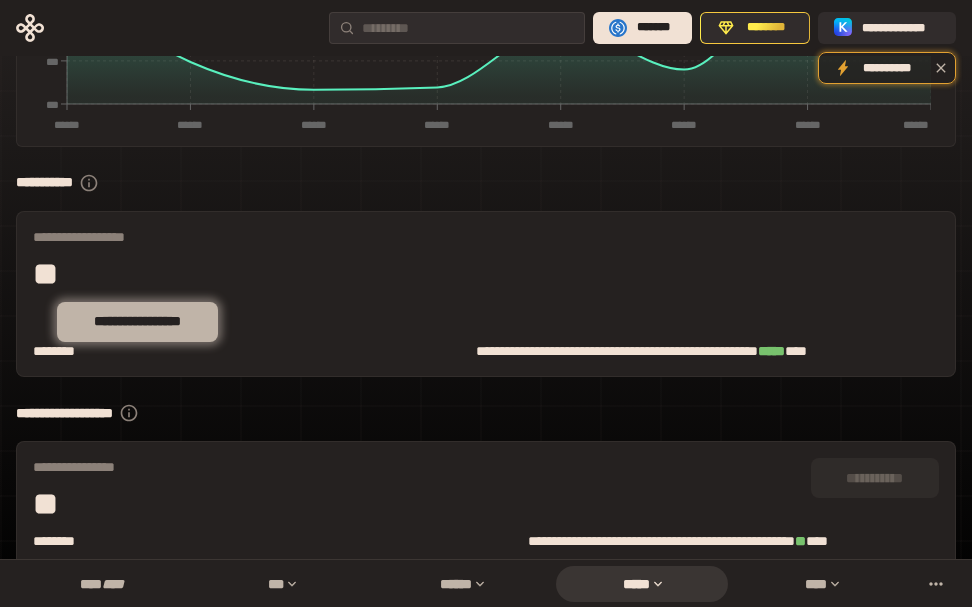 click on "**********" at bounding box center (137, 321) 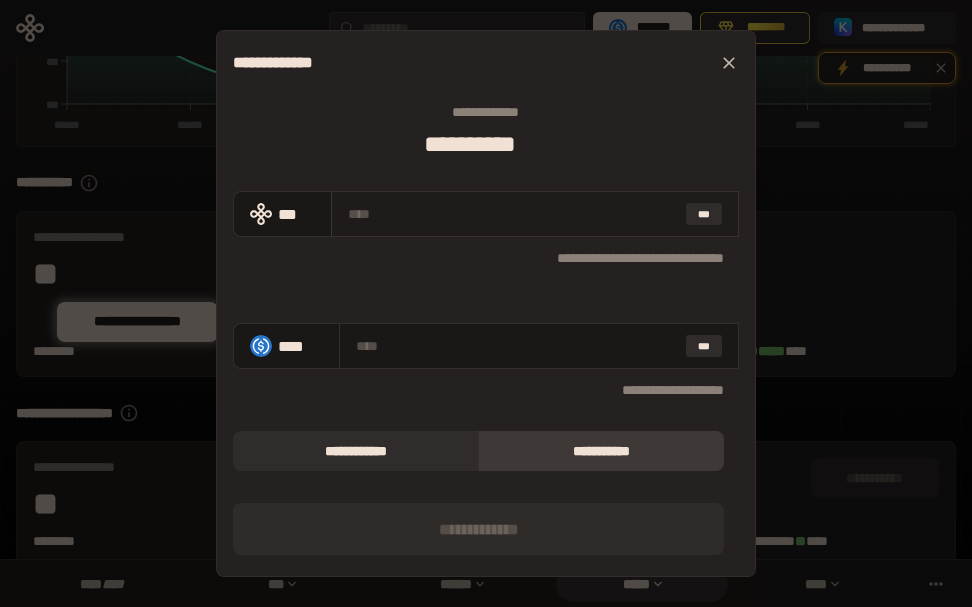 click at bounding box center [513, 214] 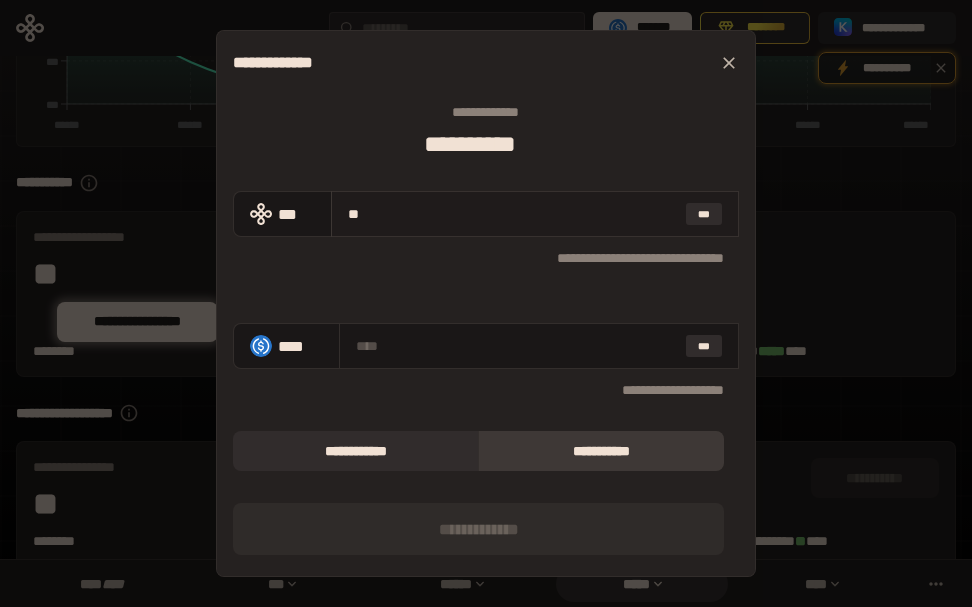 type on "***" 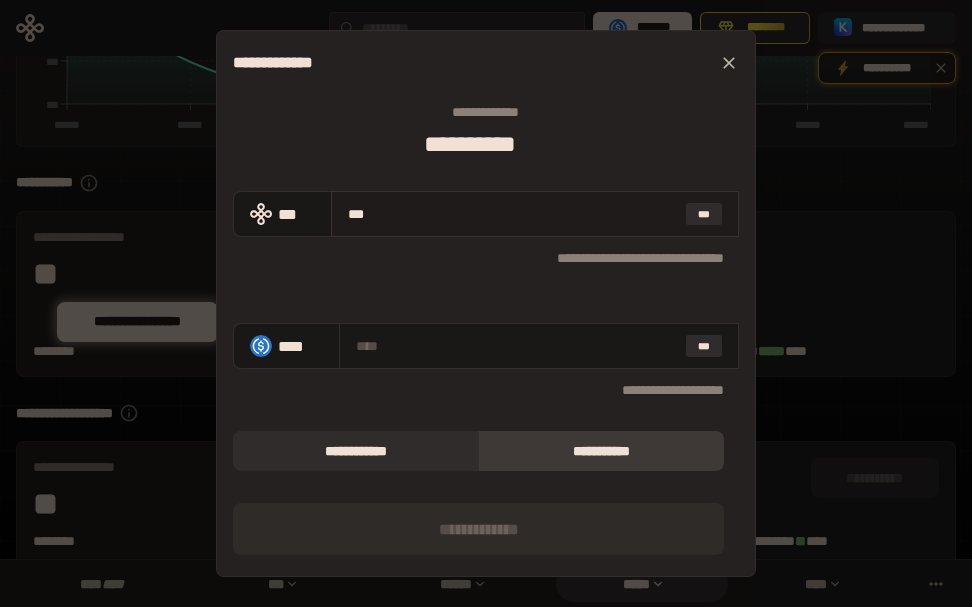 type on "**********" 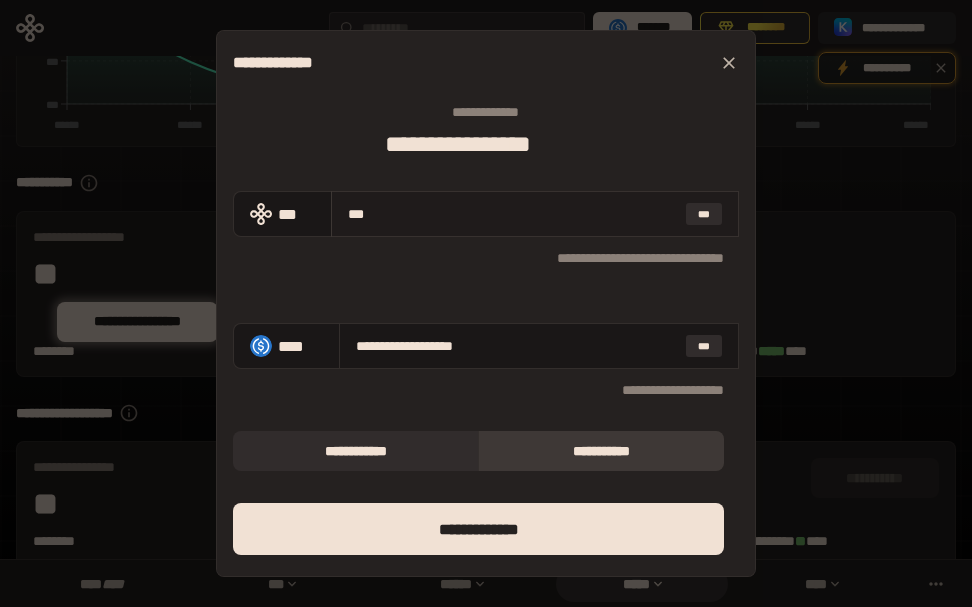 type on "**" 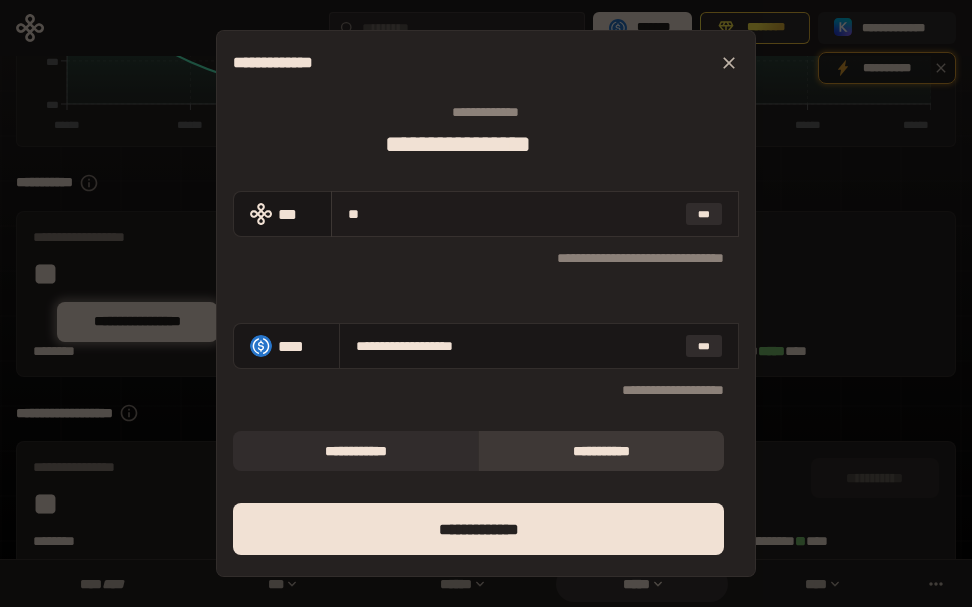 type 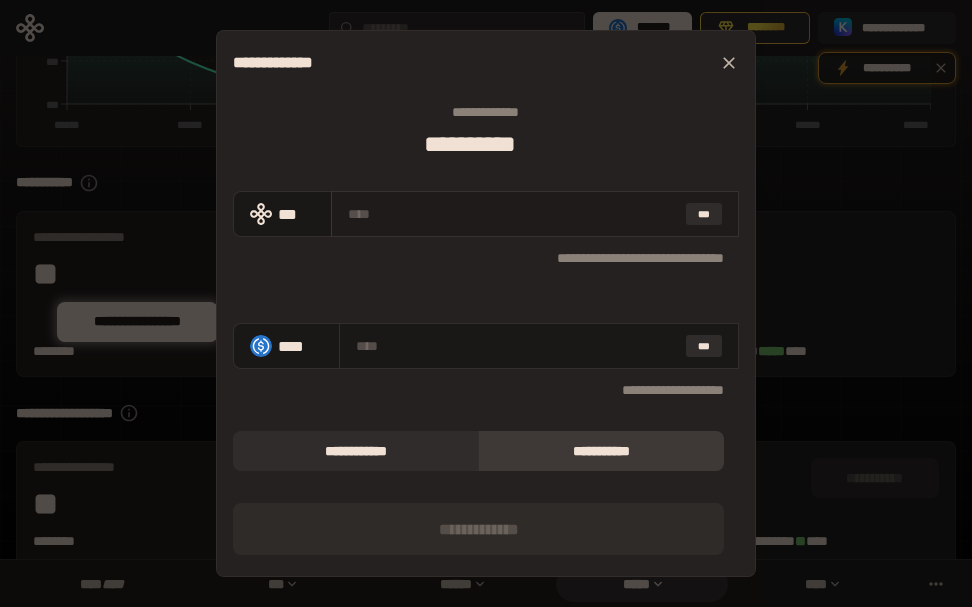 type on "*" 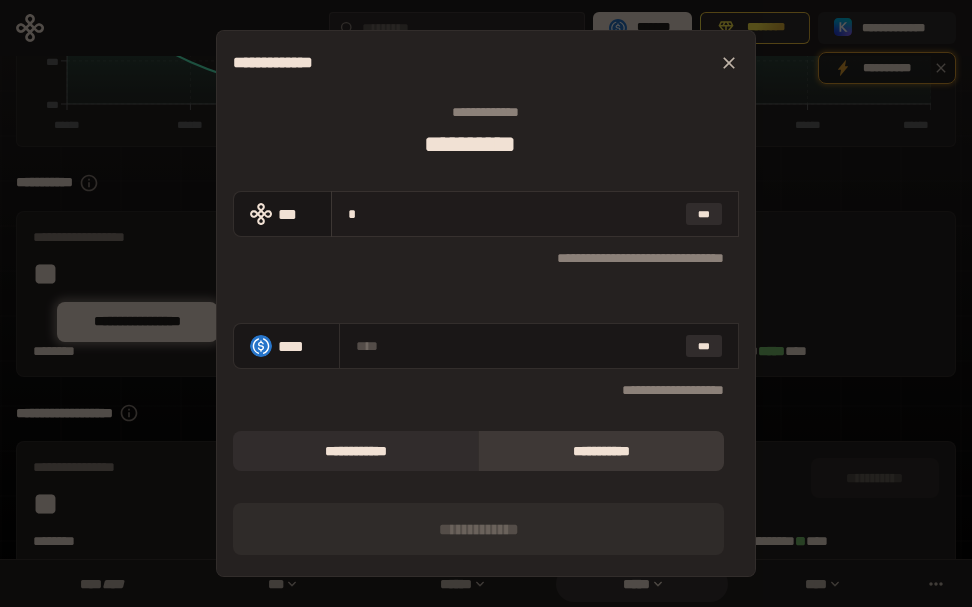 type on "**********" 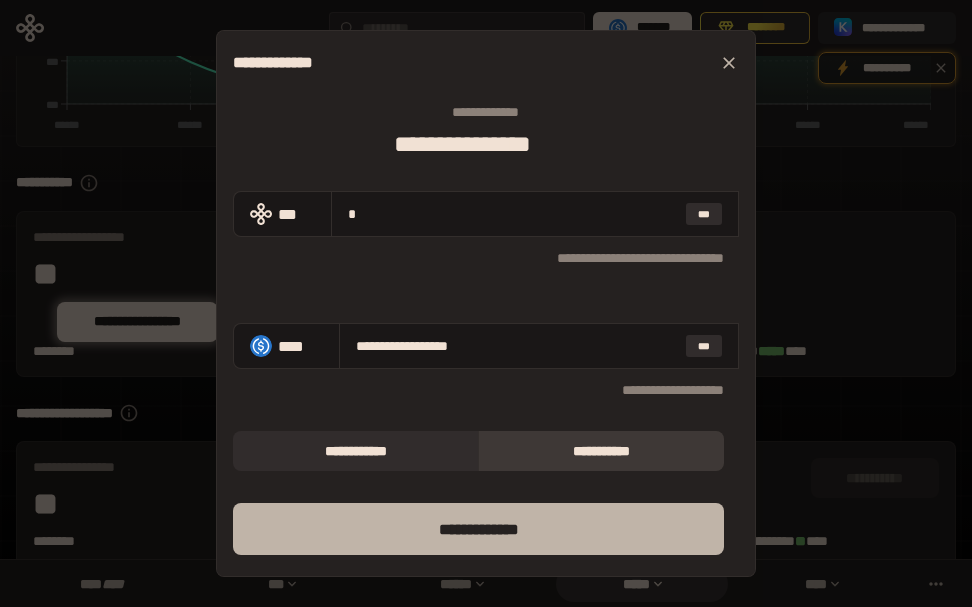 type on "*" 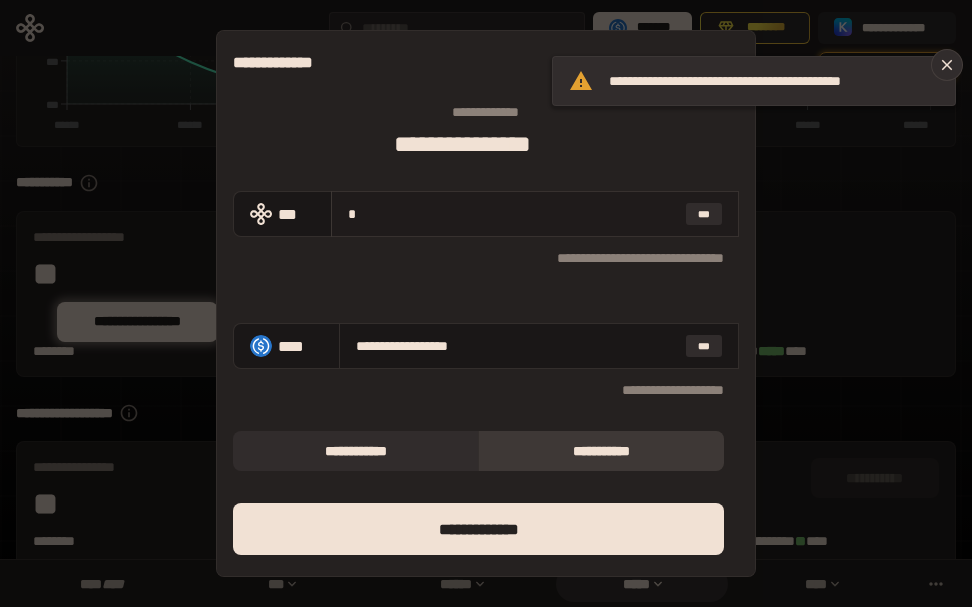 click on "*" at bounding box center (513, 214) 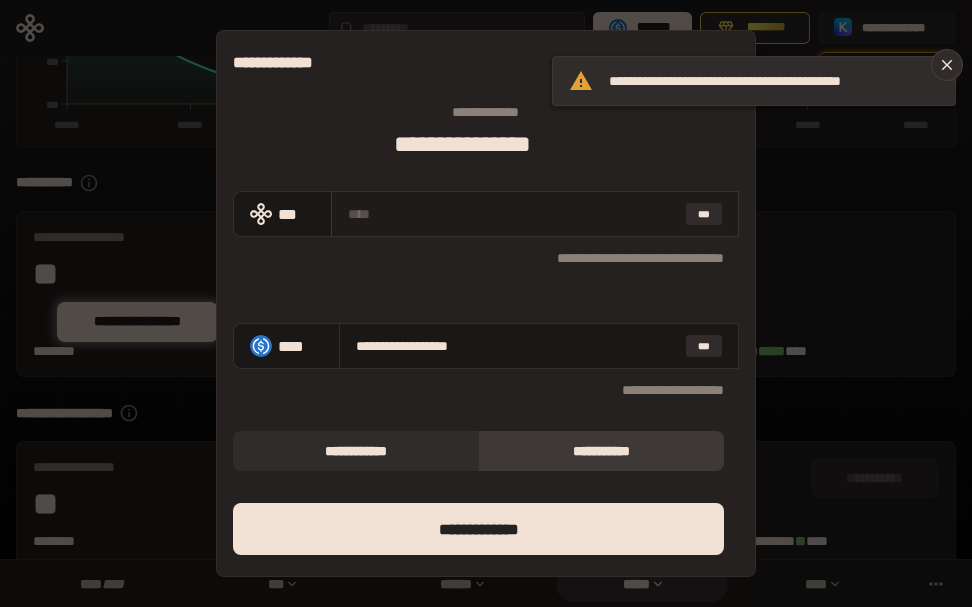 type 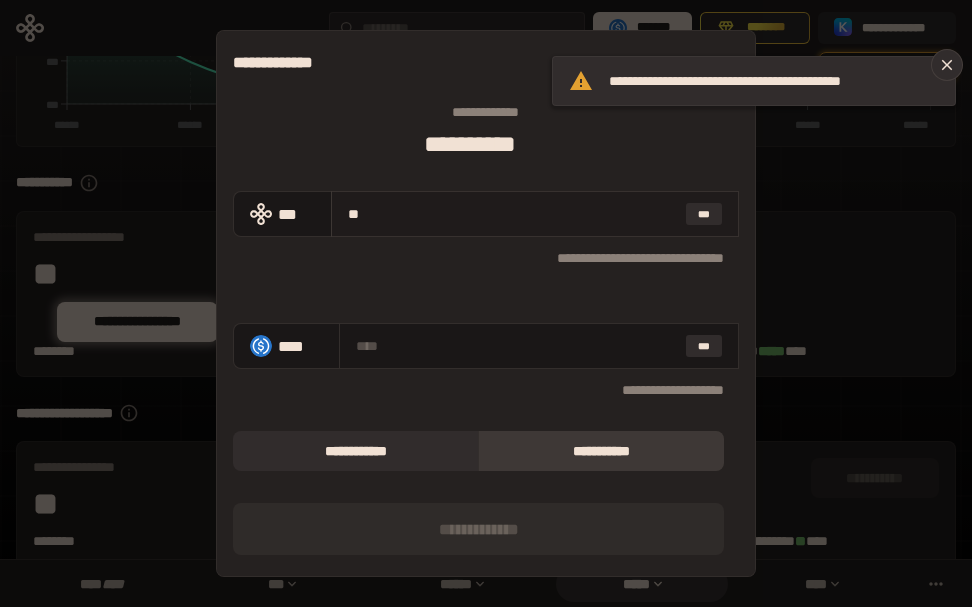 type on "***" 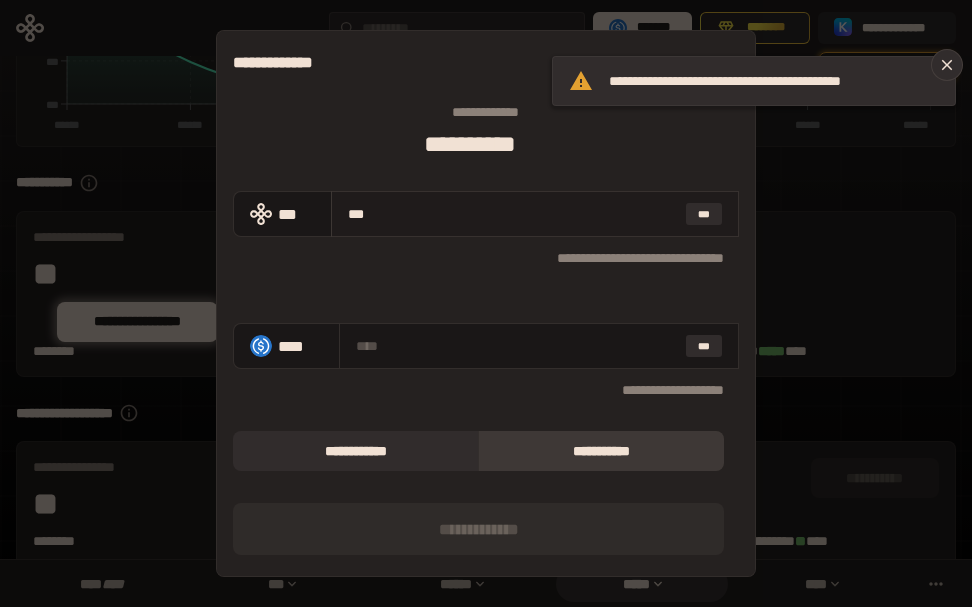 type on "**********" 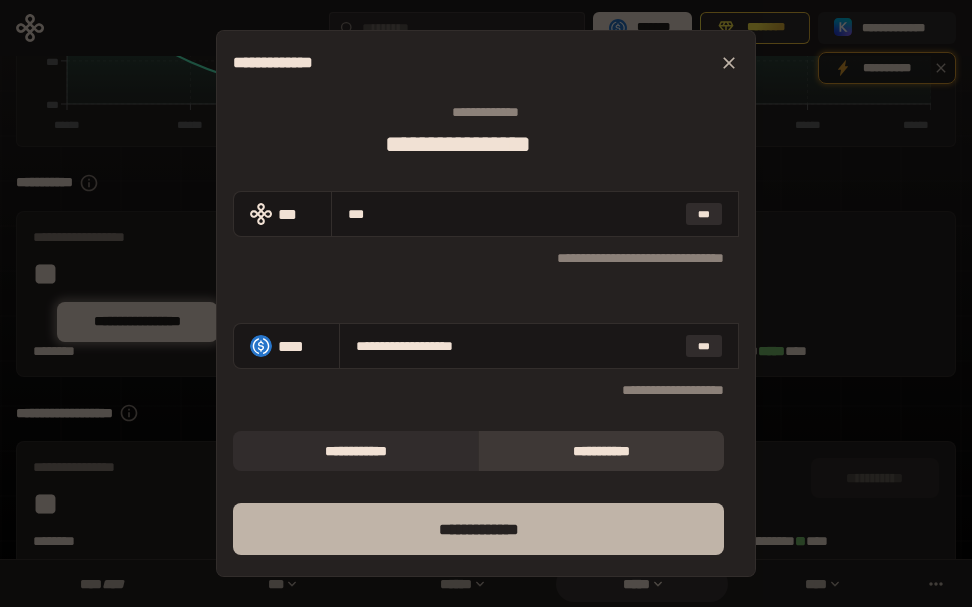 type on "***" 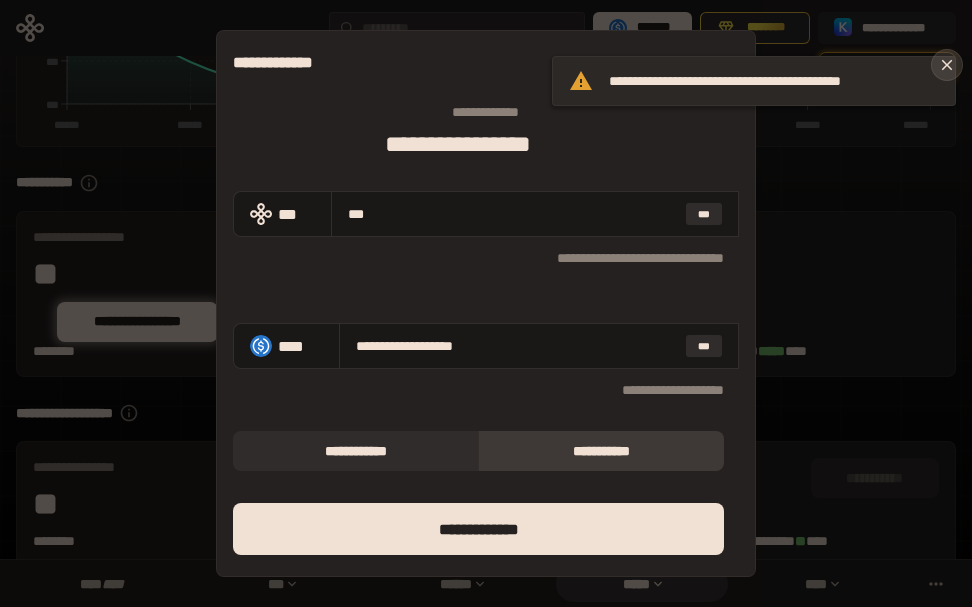click at bounding box center (947, 65) 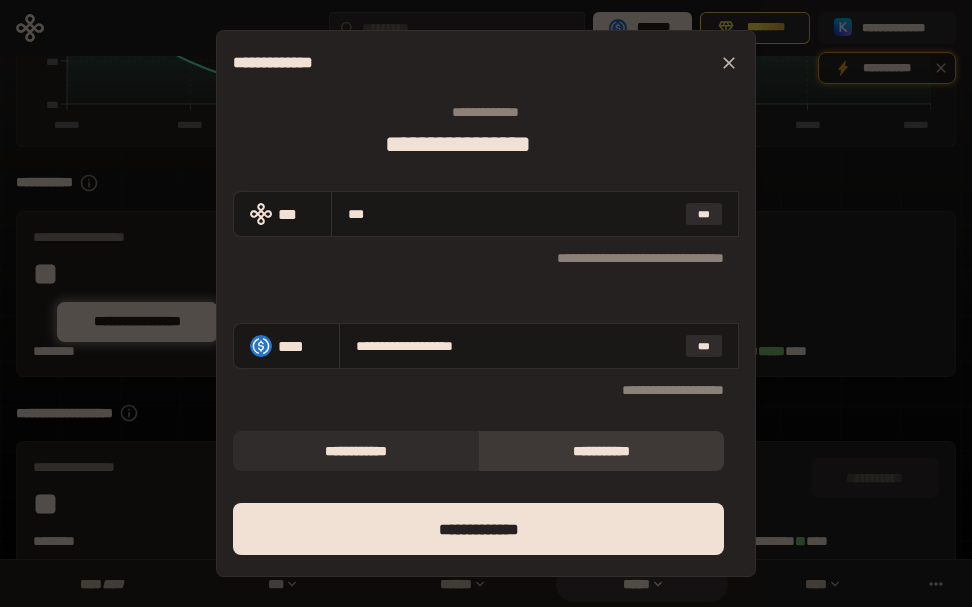 click 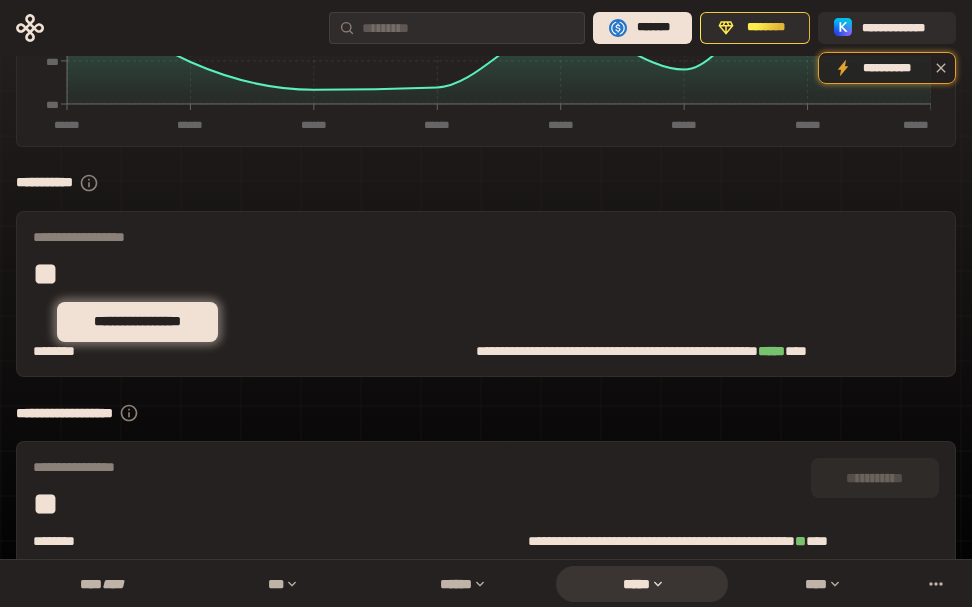 click on "**" at bounding box center [394, 274] 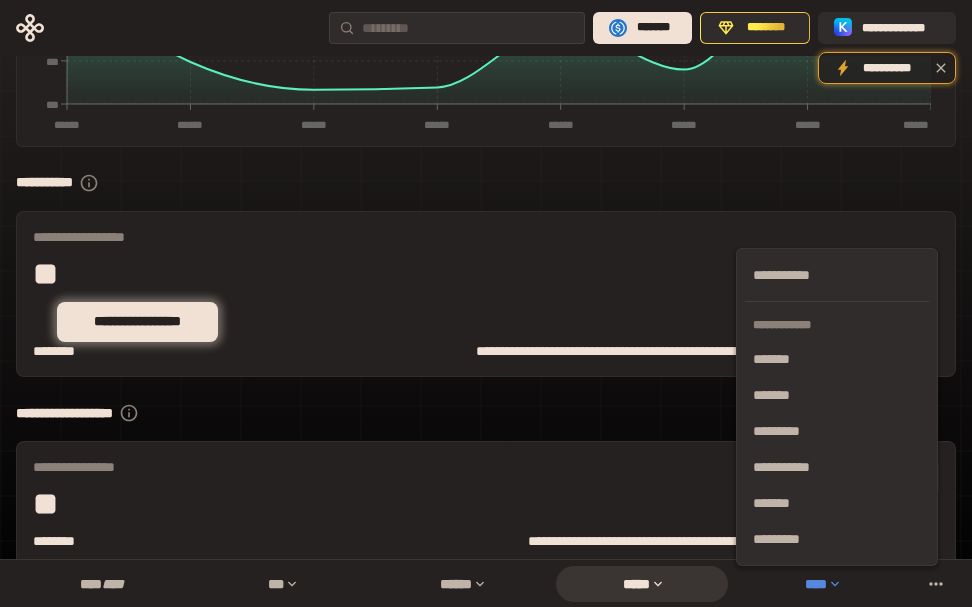 click on "****" at bounding box center [822, 584] 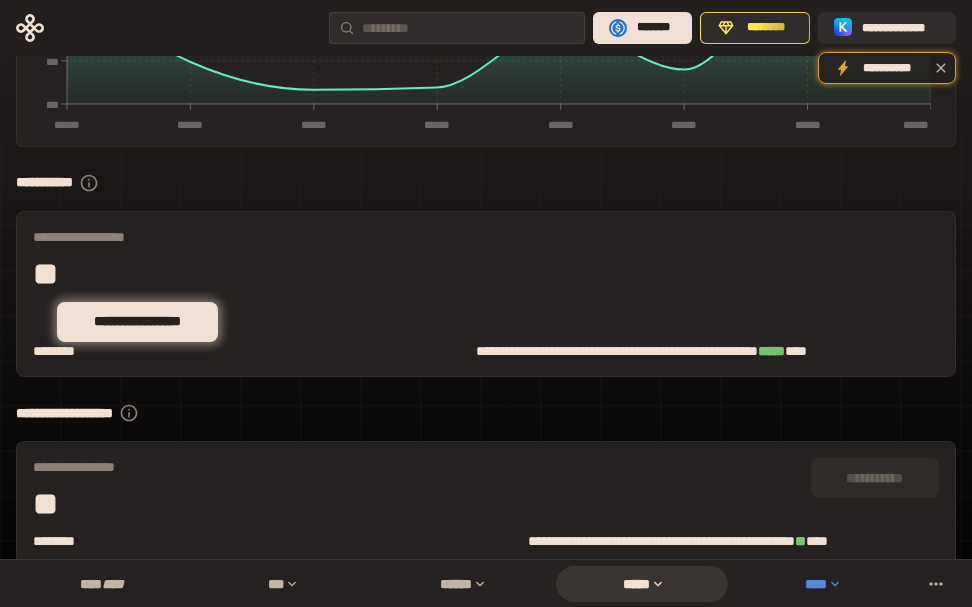 click on "****" at bounding box center (822, 584) 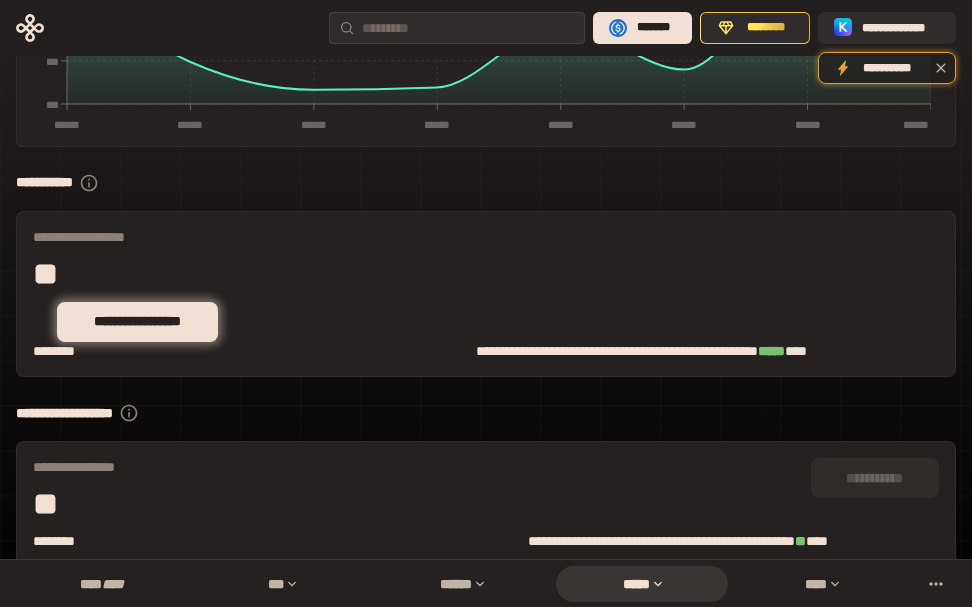 click 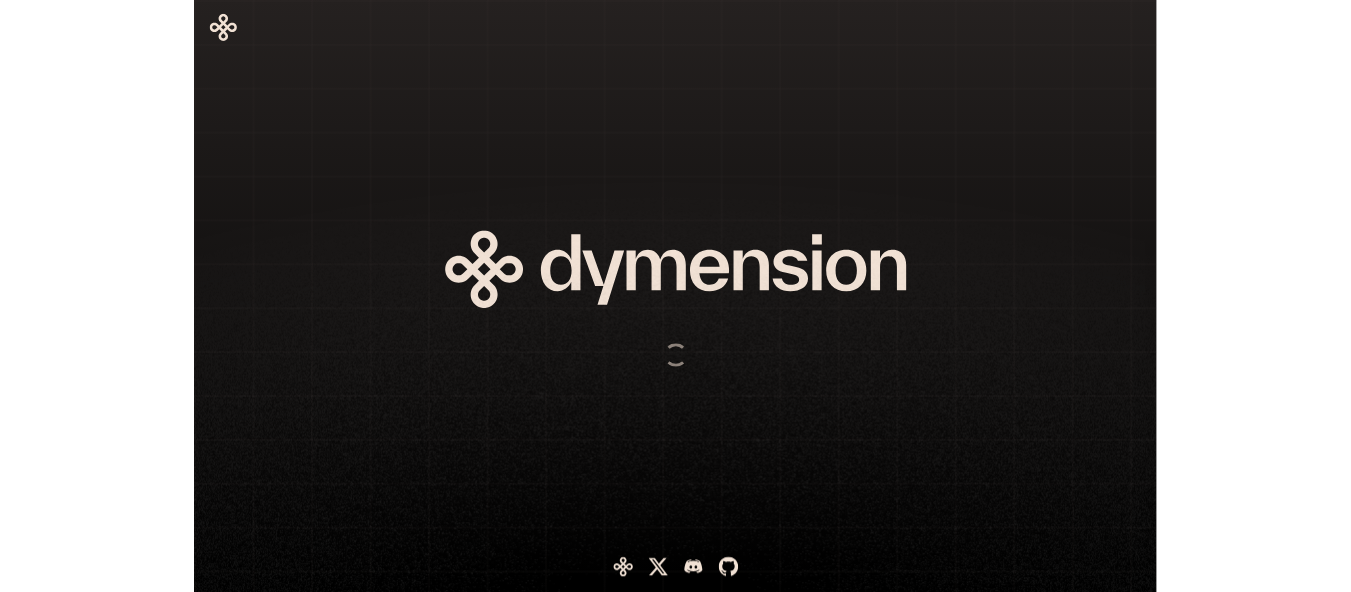scroll, scrollTop: 0, scrollLeft: 0, axis: both 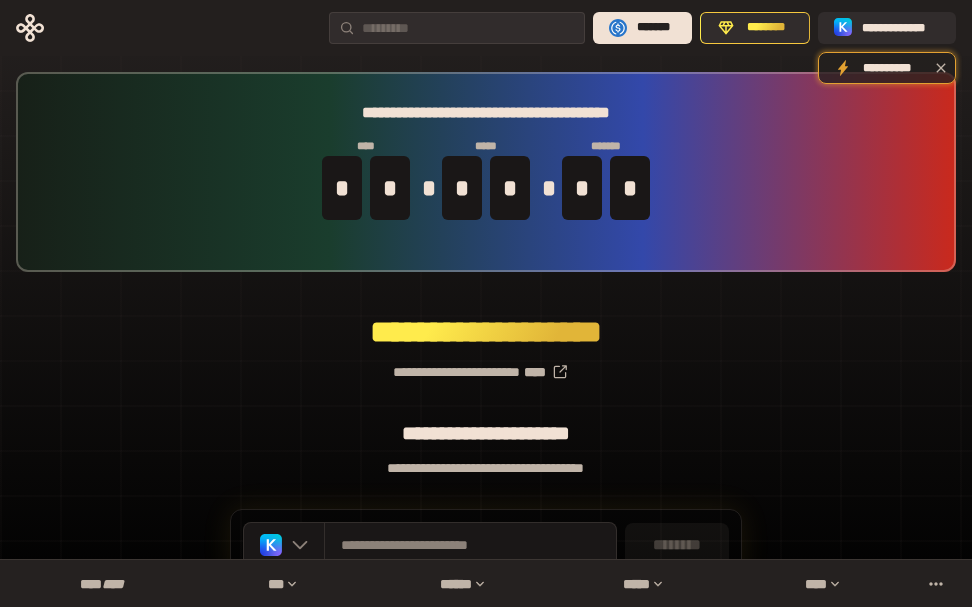 click on "**********" at bounding box center [486, 358] 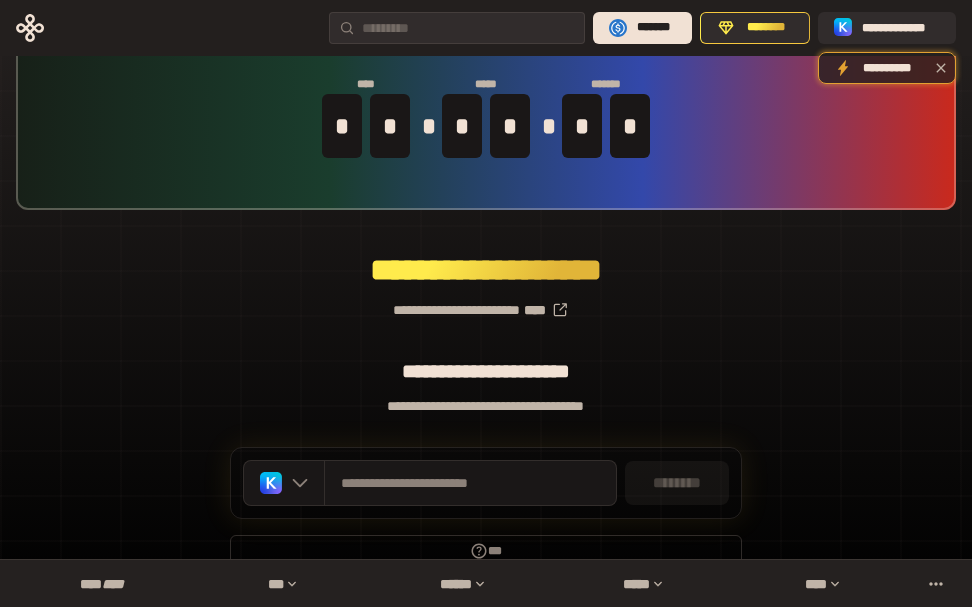 scroll, scrollTop: 0, scrollLeft: 0, axis: both 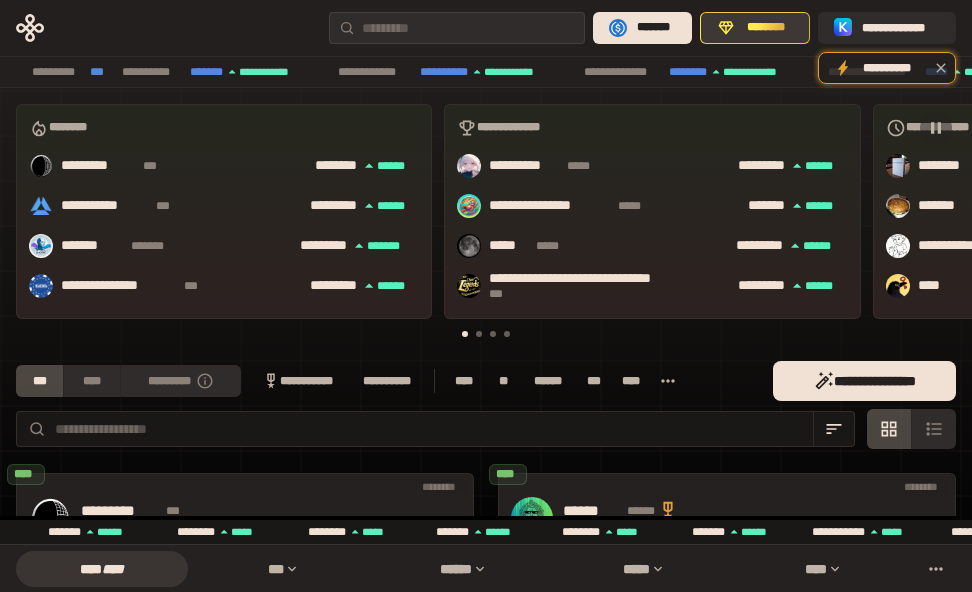 click on "********" at bounding box center (766, 28) 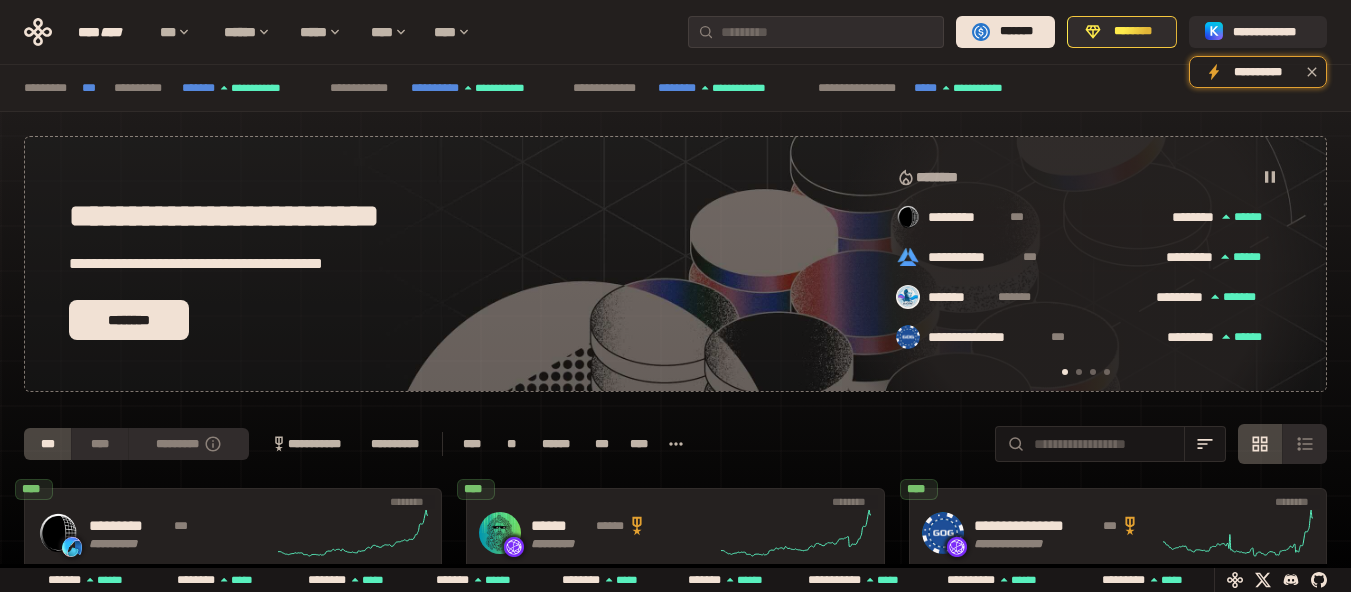 scroll, scrollTop: 0, scrollLeft: 436, axis: horizontal 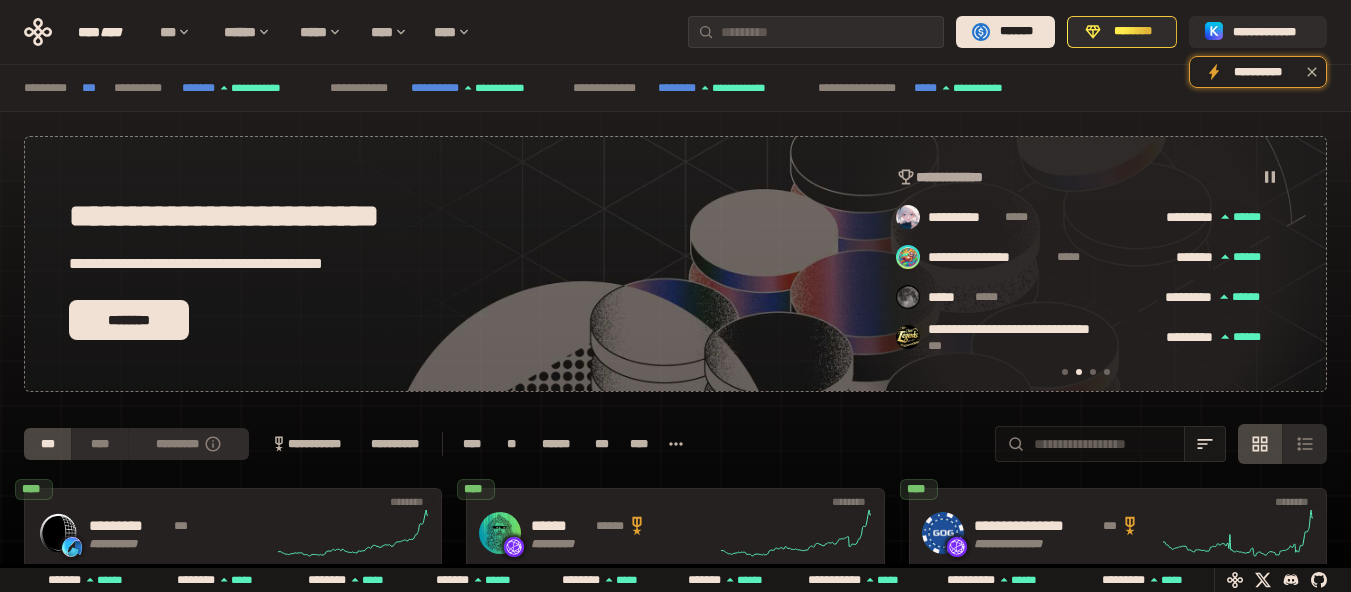 click at bounding box center (1104, 444) 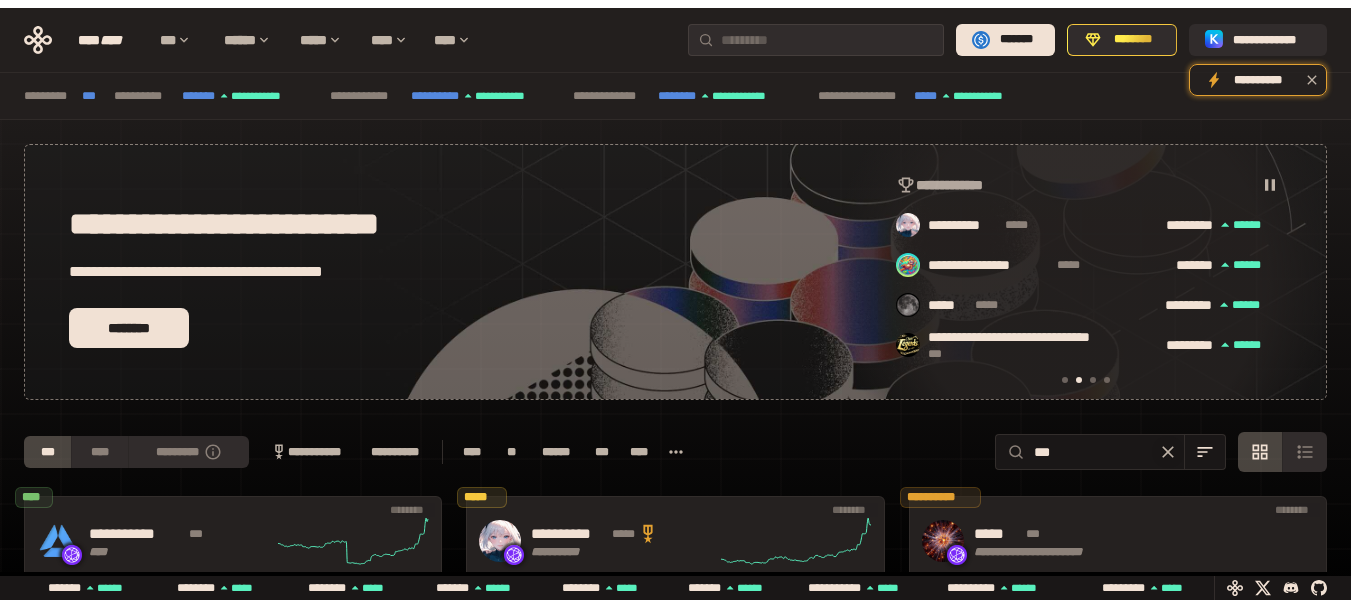 scroll, scrollTop: 0, scrollLeft: 856, axis: horizontal 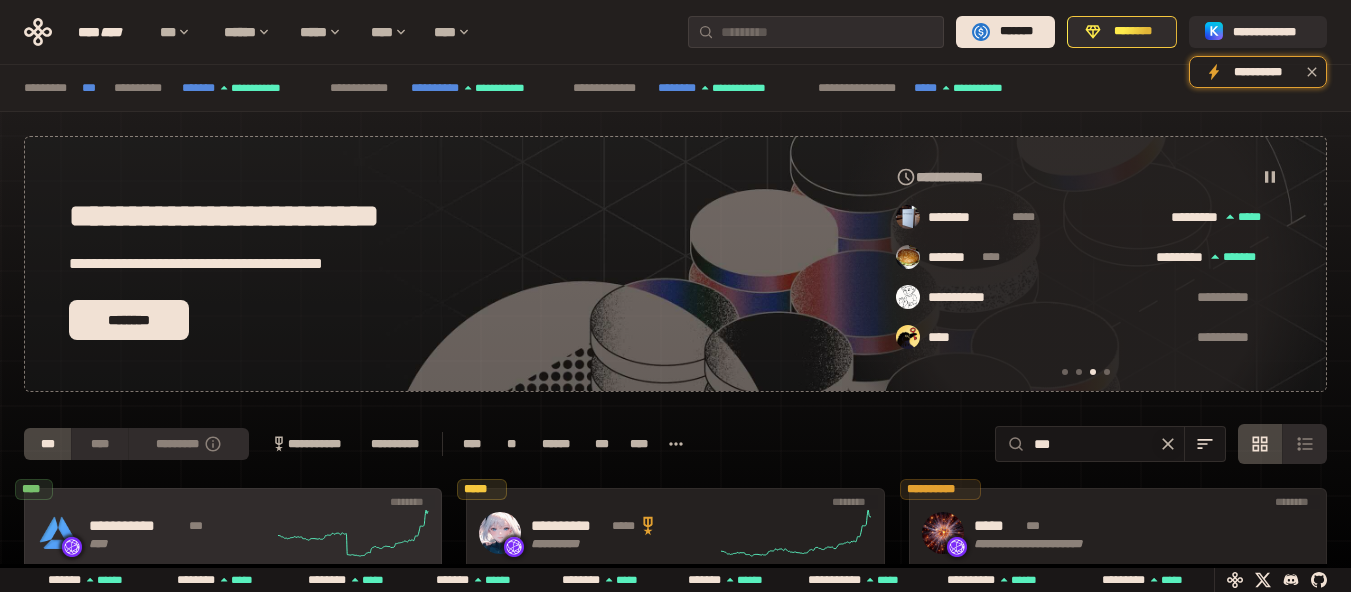 type on "***" 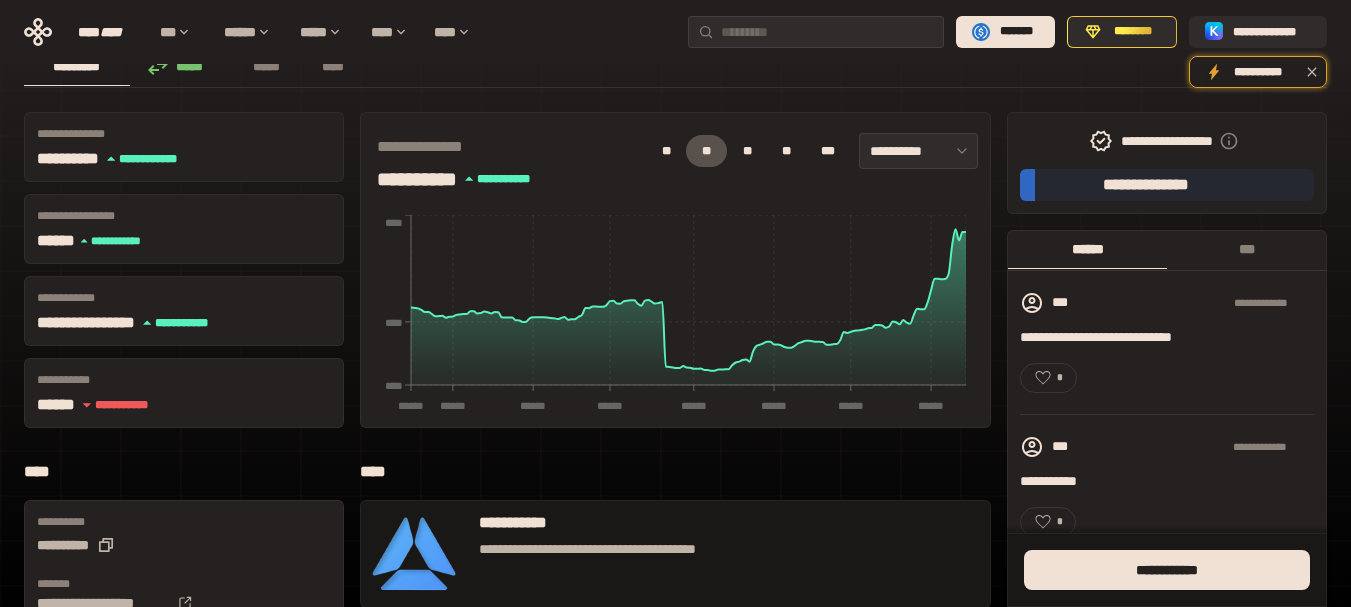 scroll, scrollTop: 83, scrollLeft: 0, axis: vertical 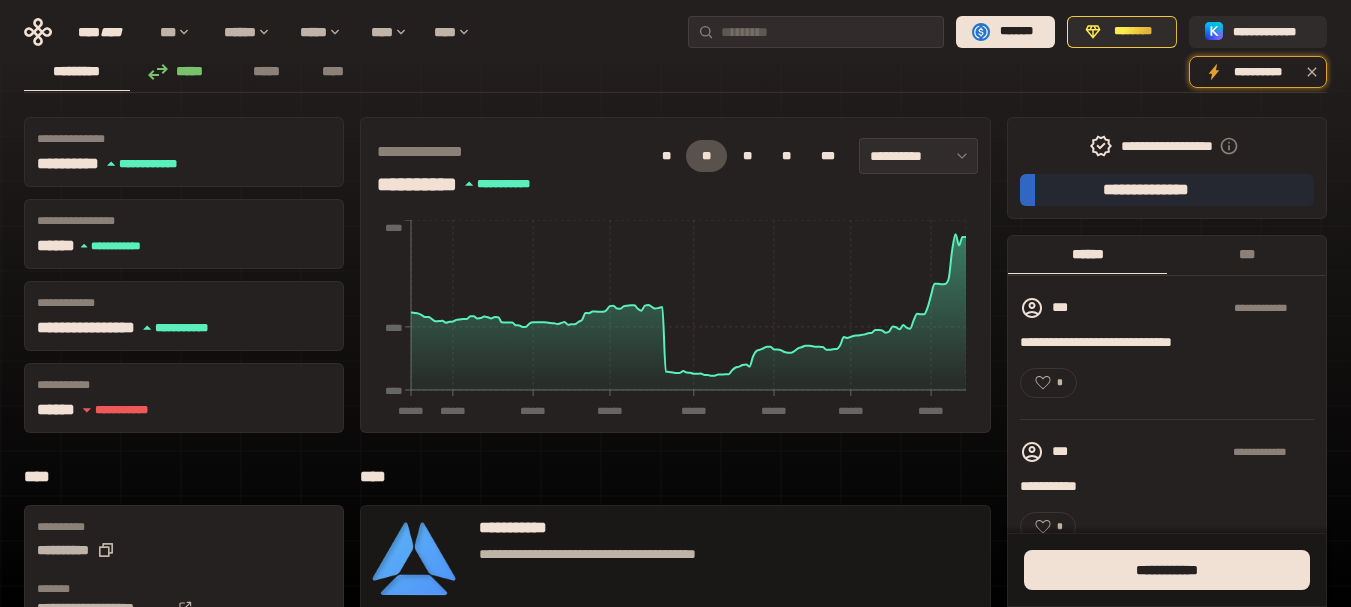 click on "**********" at bounding box center [675, 690] 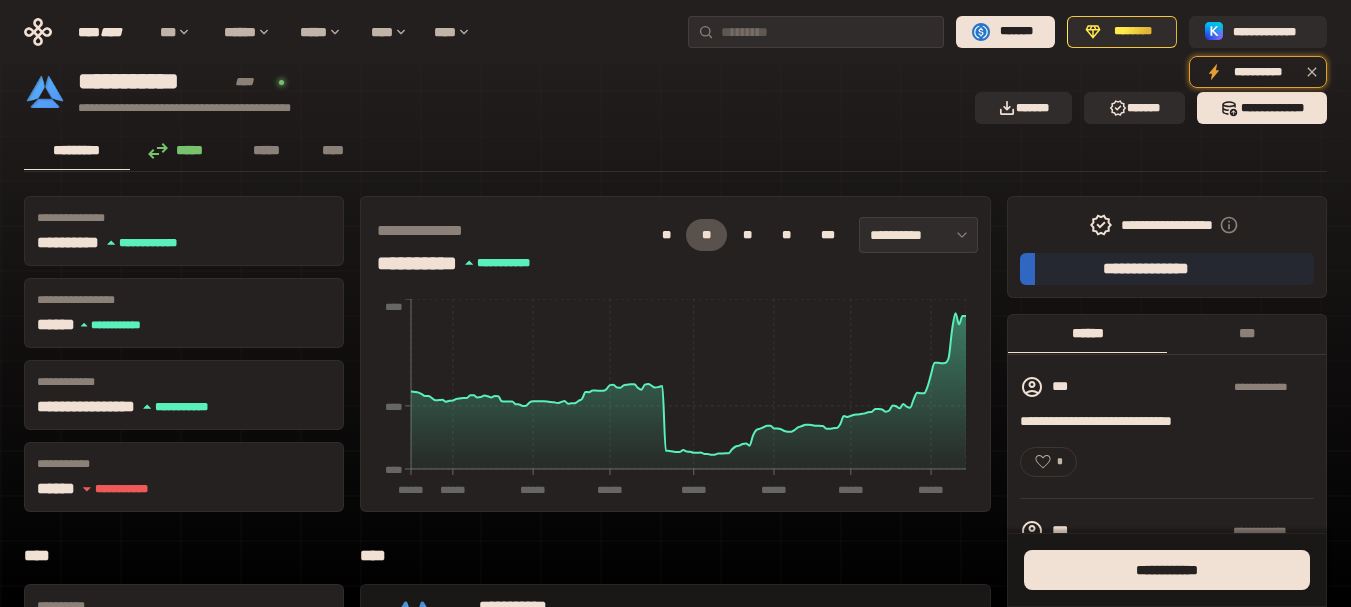 scroll, scrollTop: 0, scrollLeft: 0, axis: both 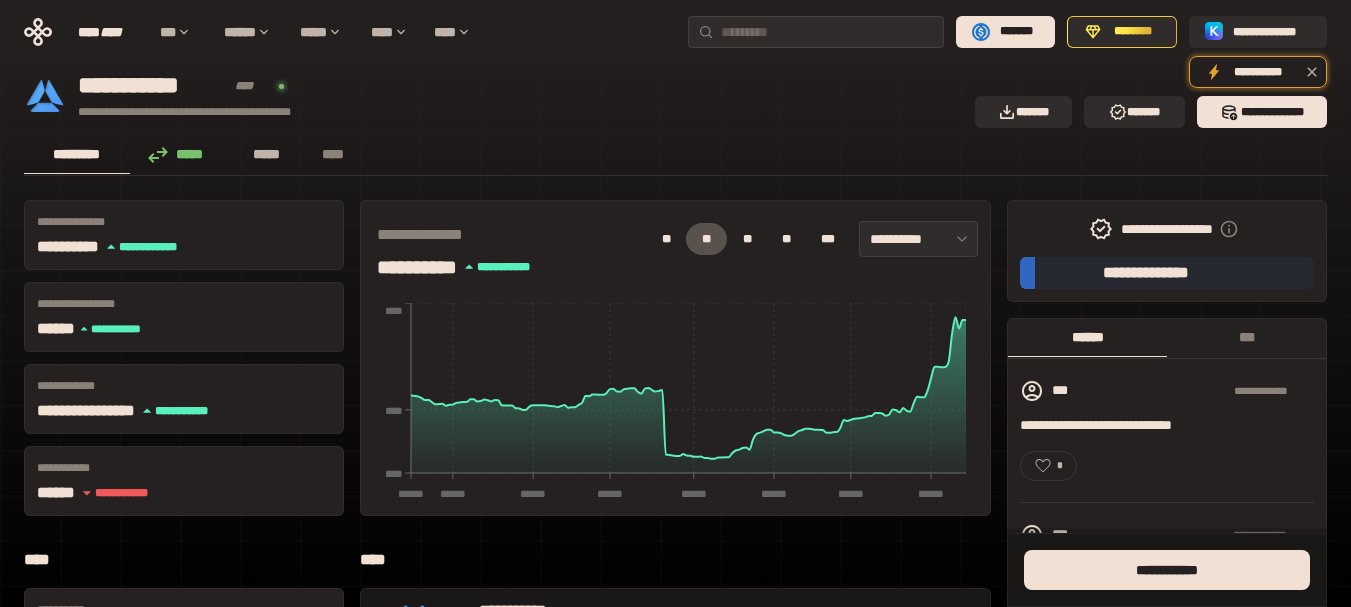 click on "*****" at bounding box center [267, 154] 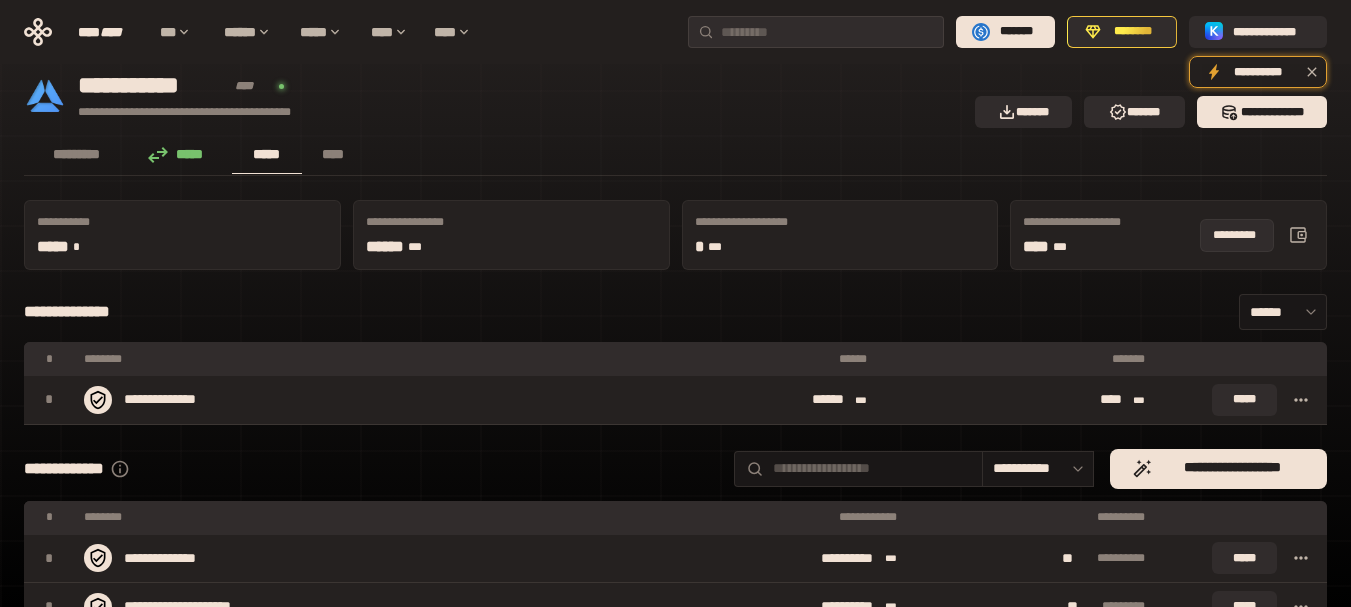 click 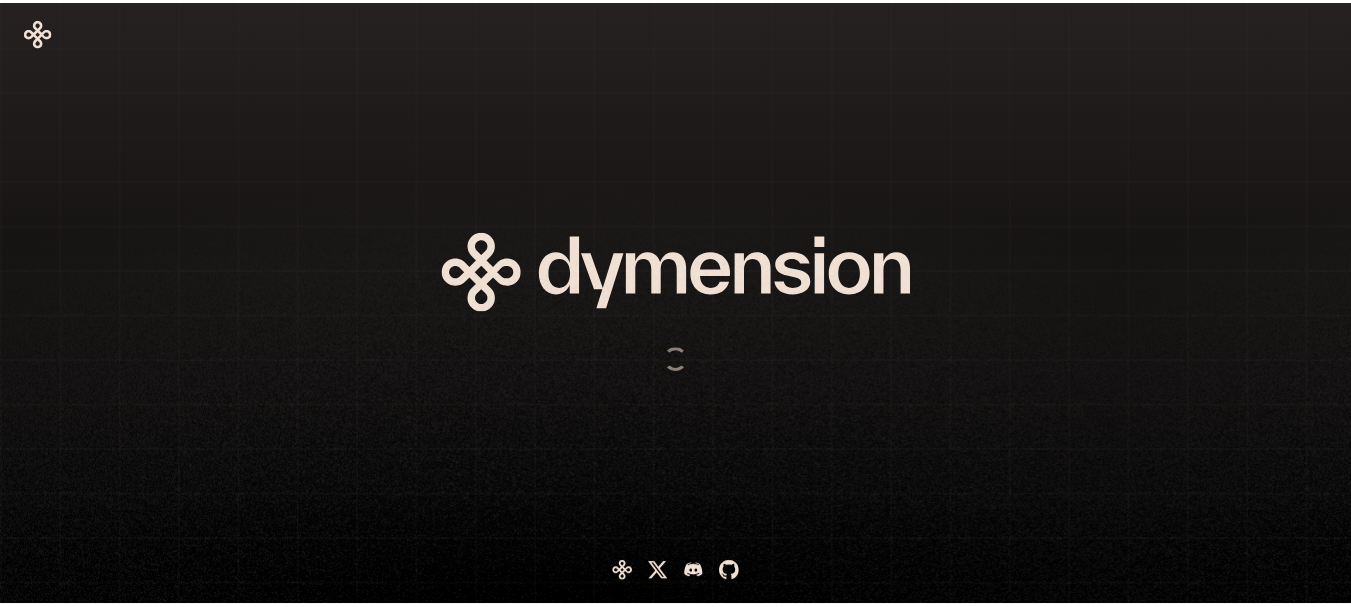 scroll, scrollTop: 0, scrollLeft: 0, axis: both 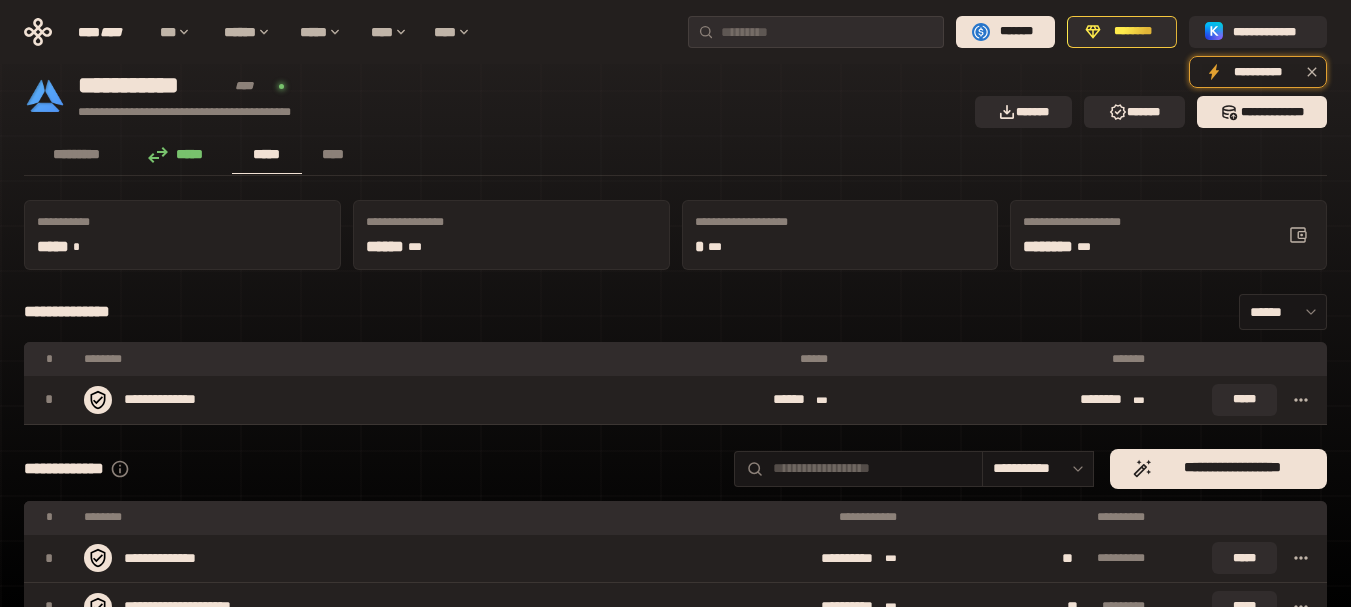 click on "**********" at bounding box center [675, 312] 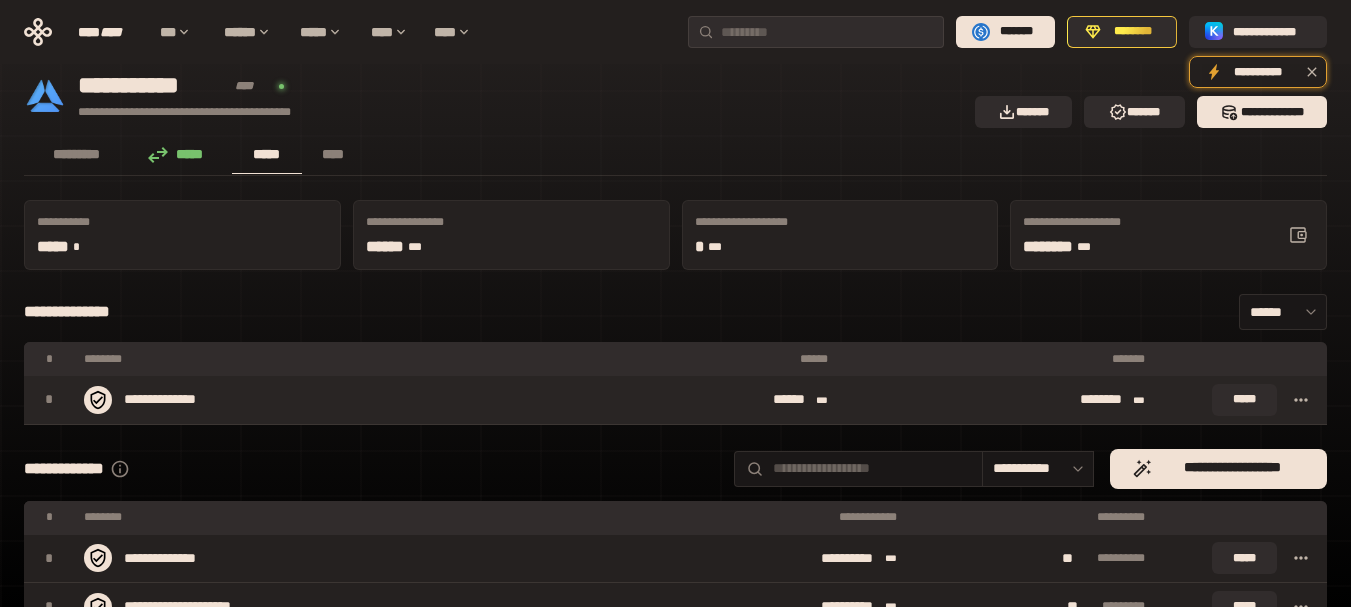 click on "****** ***" at bounding box center (701, 400) 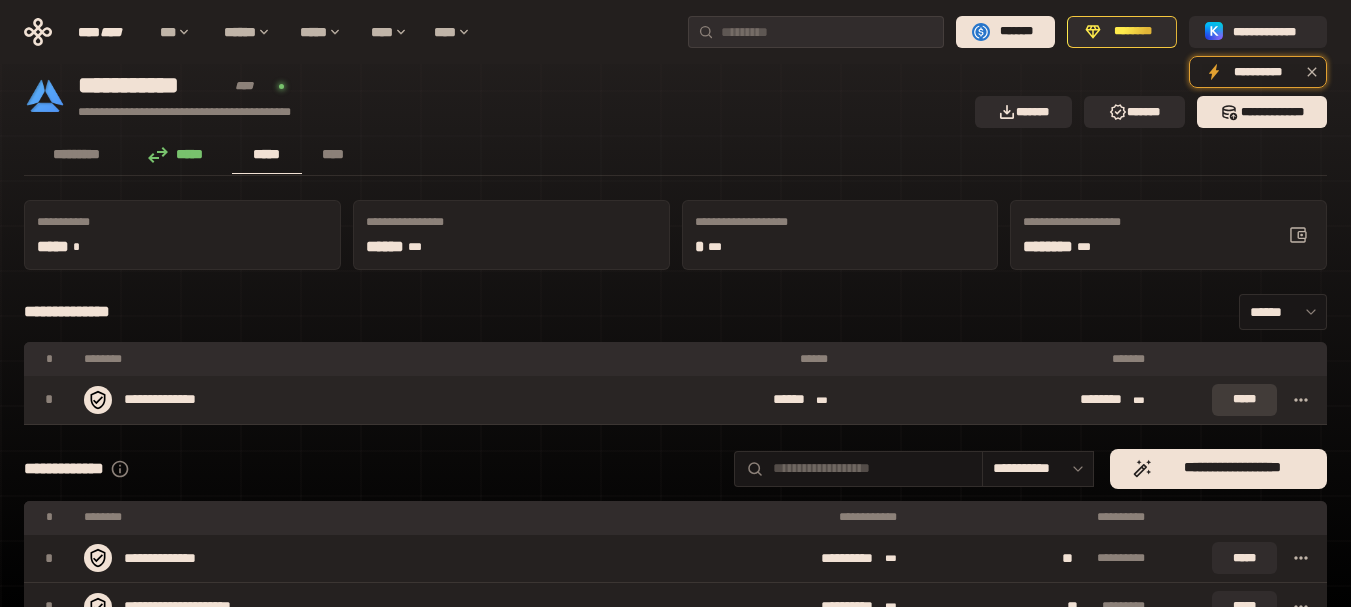 click on "*****" at bounding box center [1244, 400] 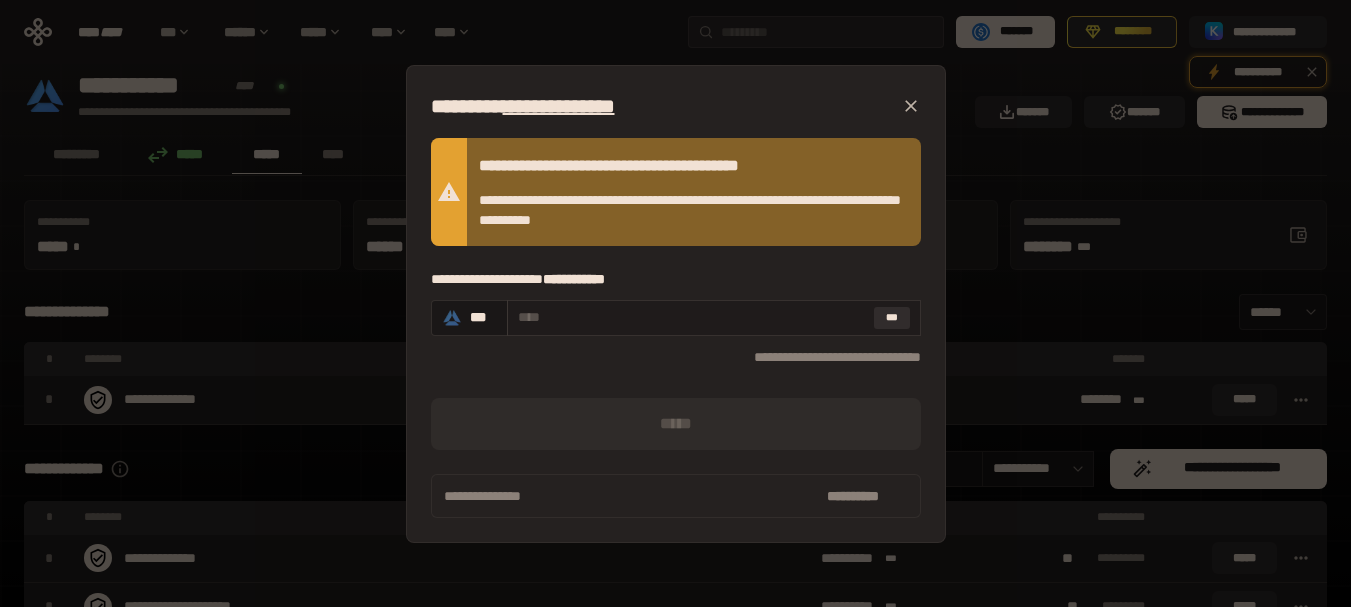 click at bounding box center (692, 317) 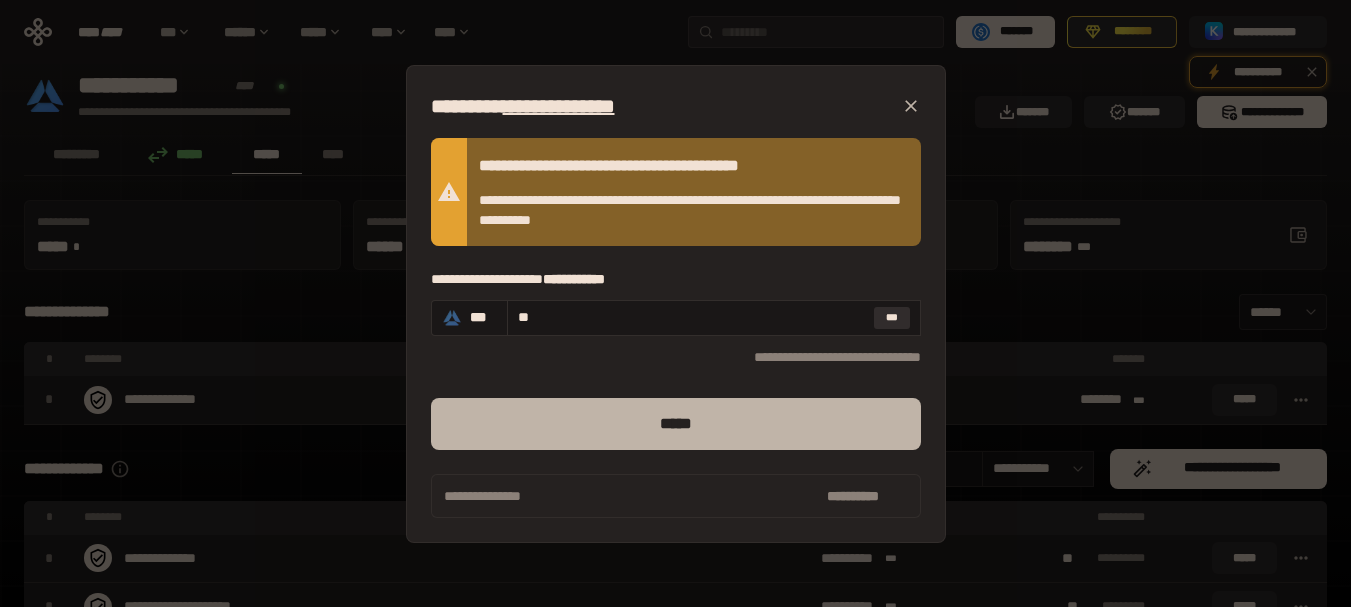 type on "**" 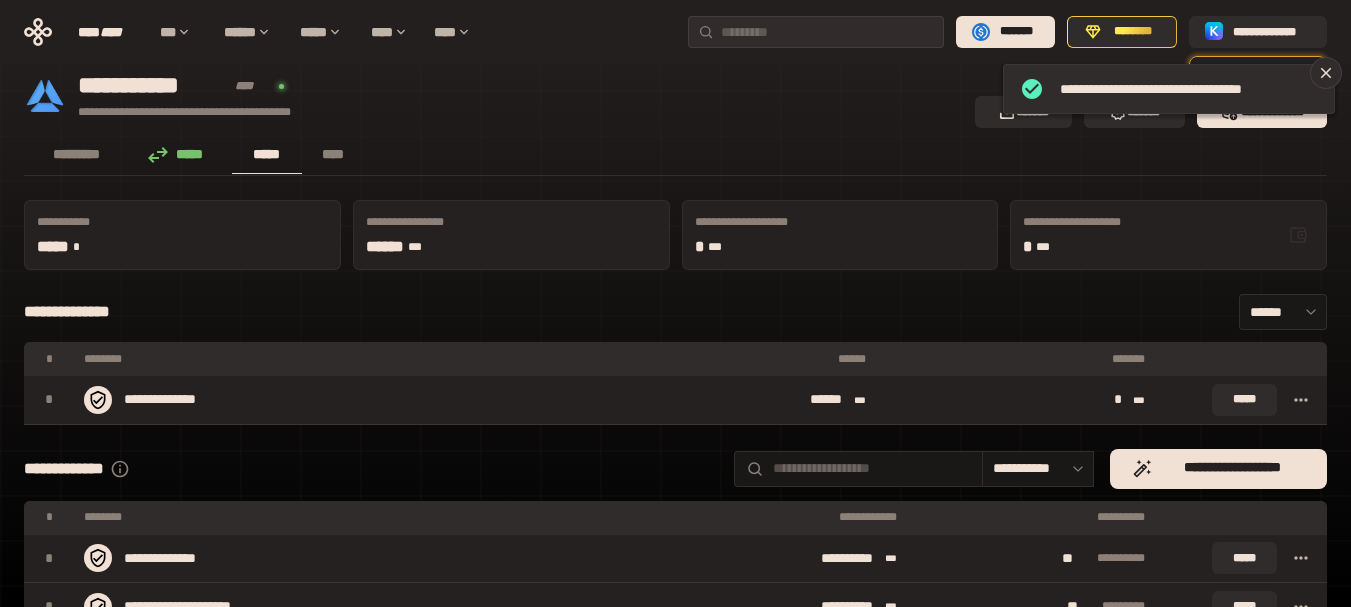 click on "**********" at bounding box center (675, 312) 